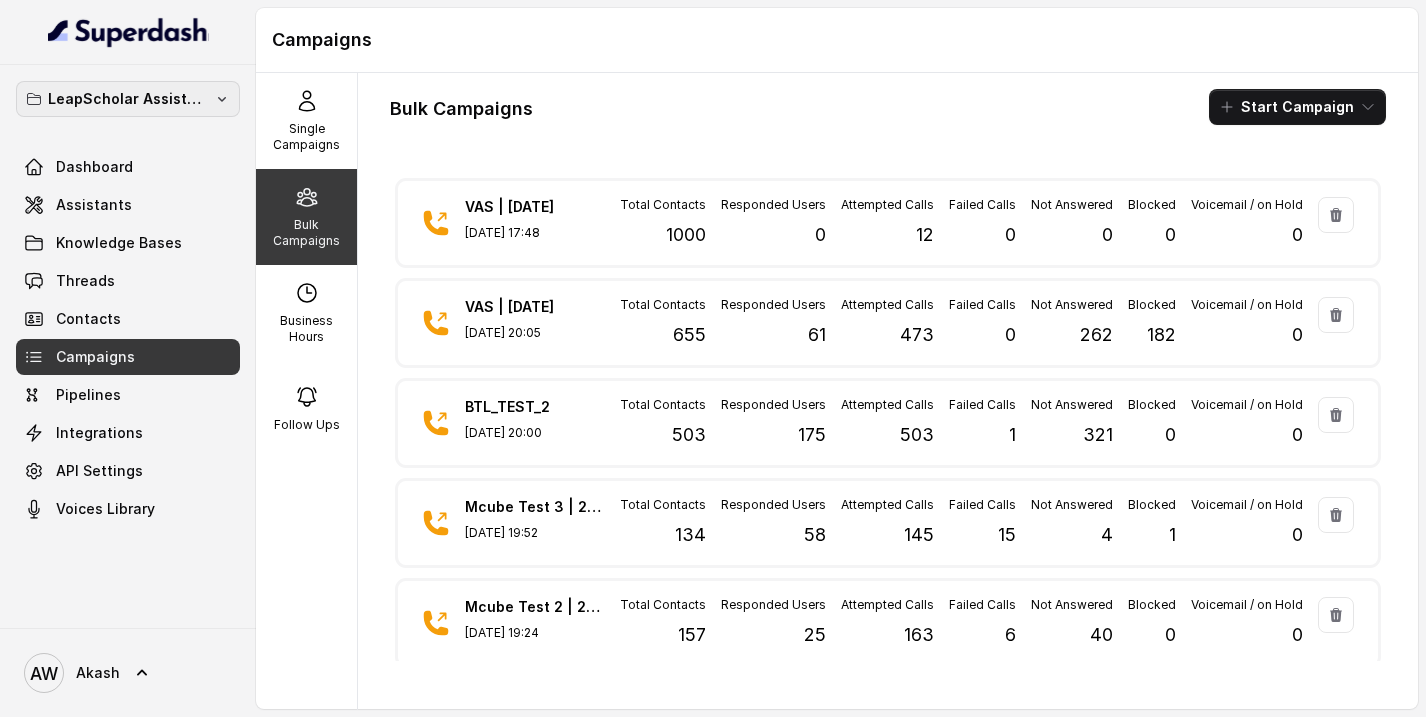 scroll, scrollTop: 0, scrollLeft: 0, axis: both 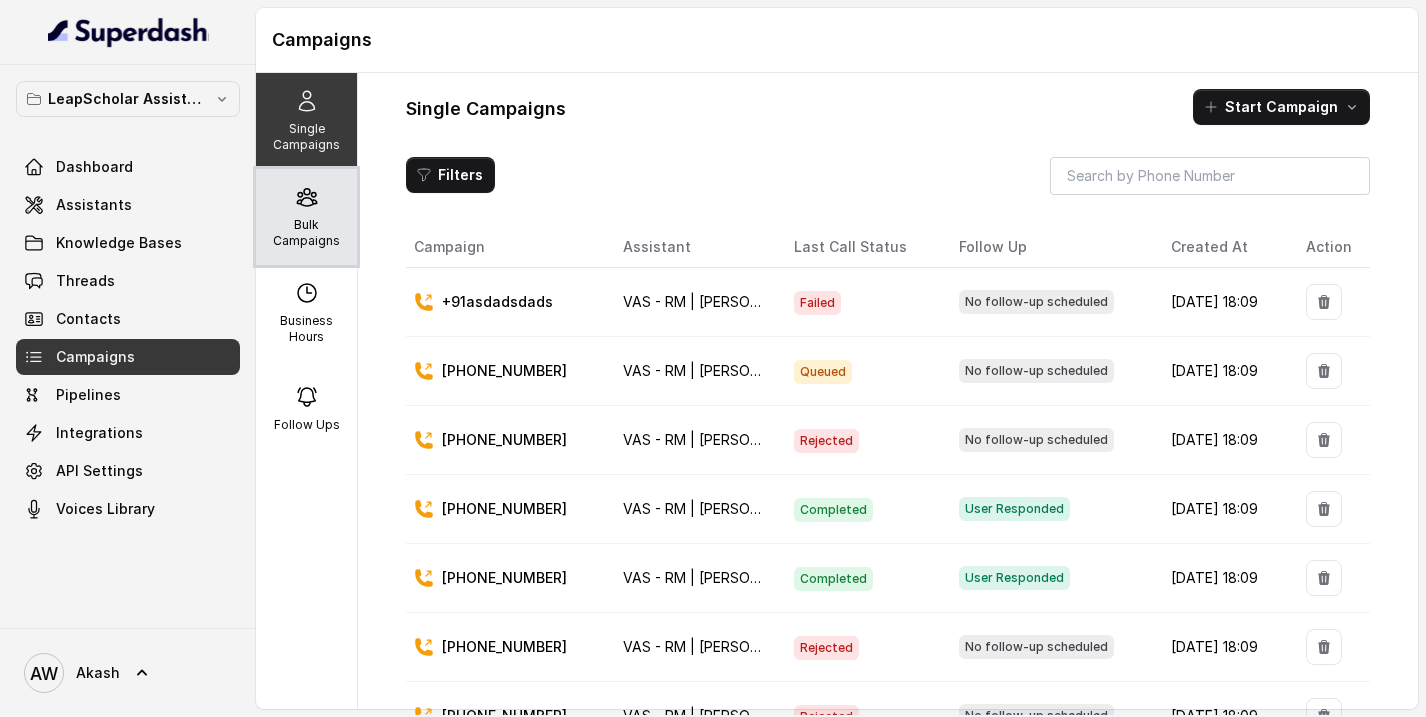 click on "Bulk Campaigns" at bounding box center [306, 217] 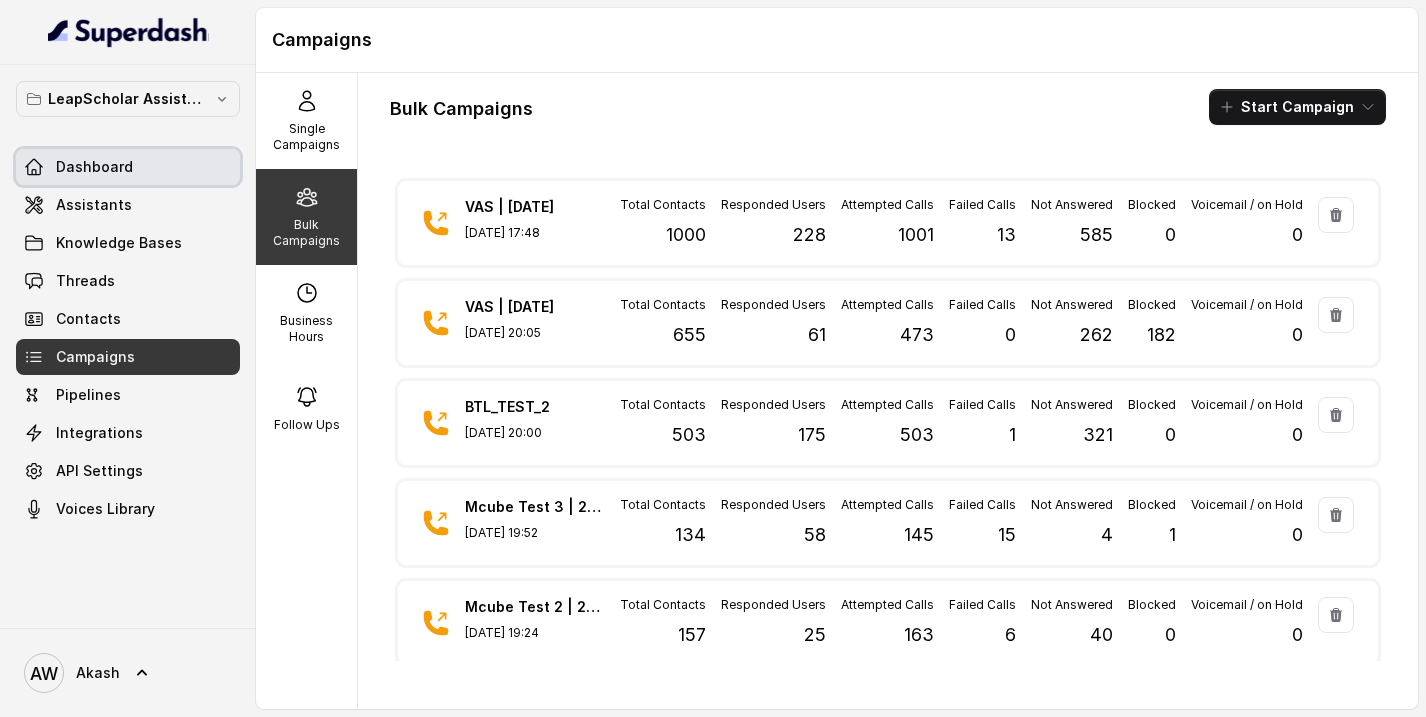 click on "Dashboard" at bounding box center [128, 167] 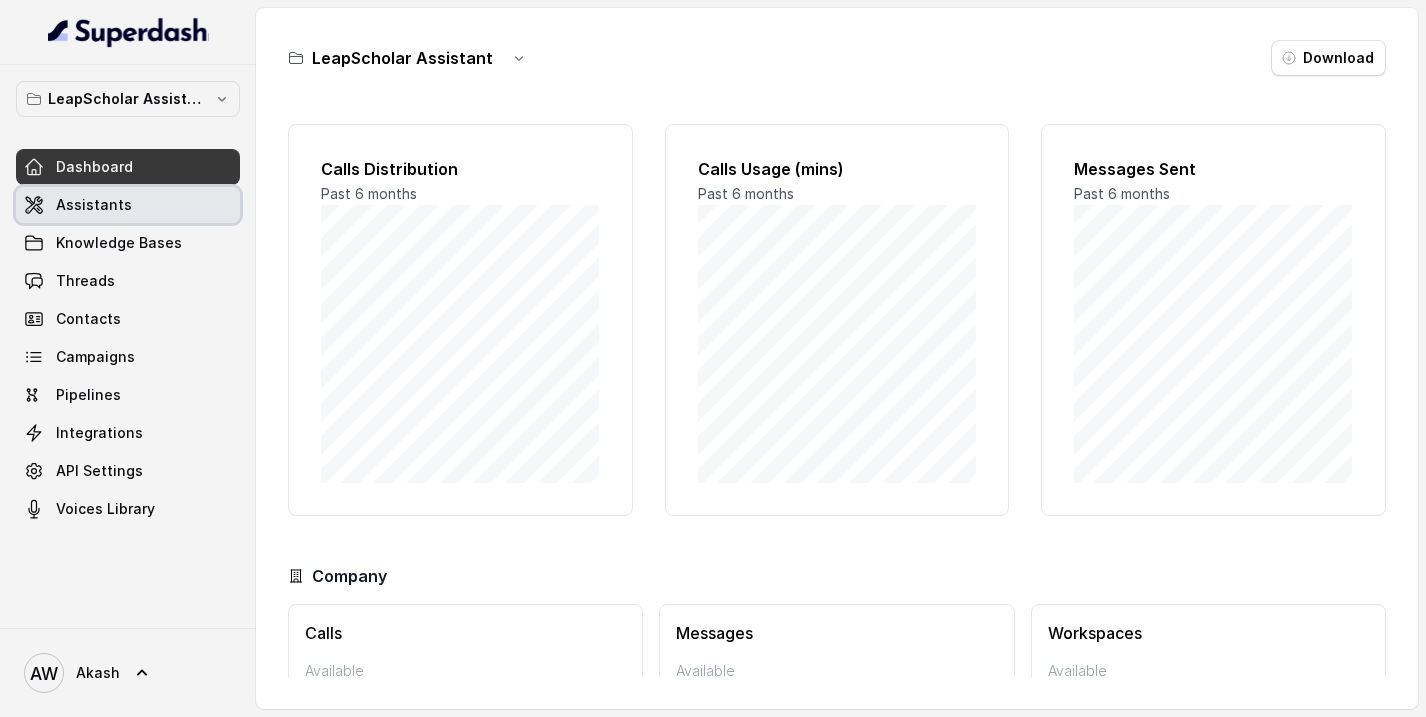 click on "Assistants" at bounding box center [94, 205] 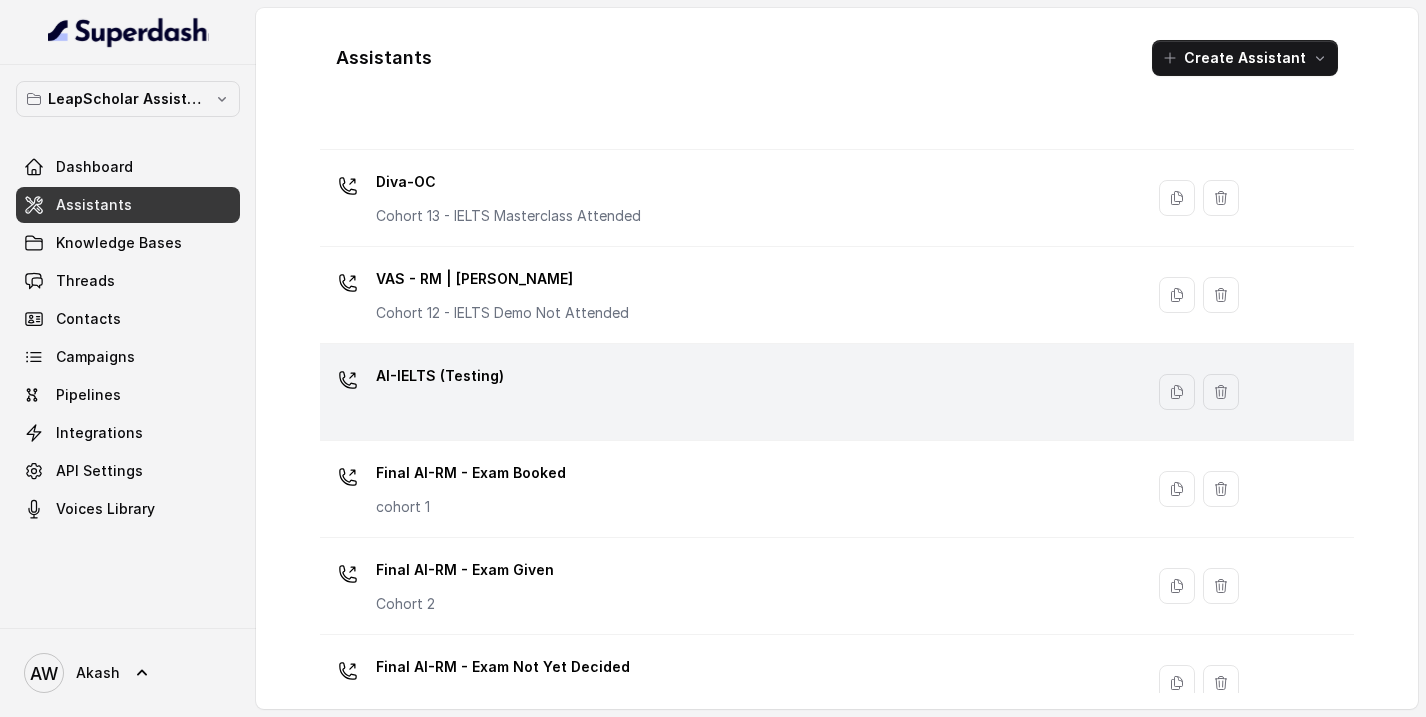 scroll, scrollTop: 1152, scrollLeft: 0, axis: vertical 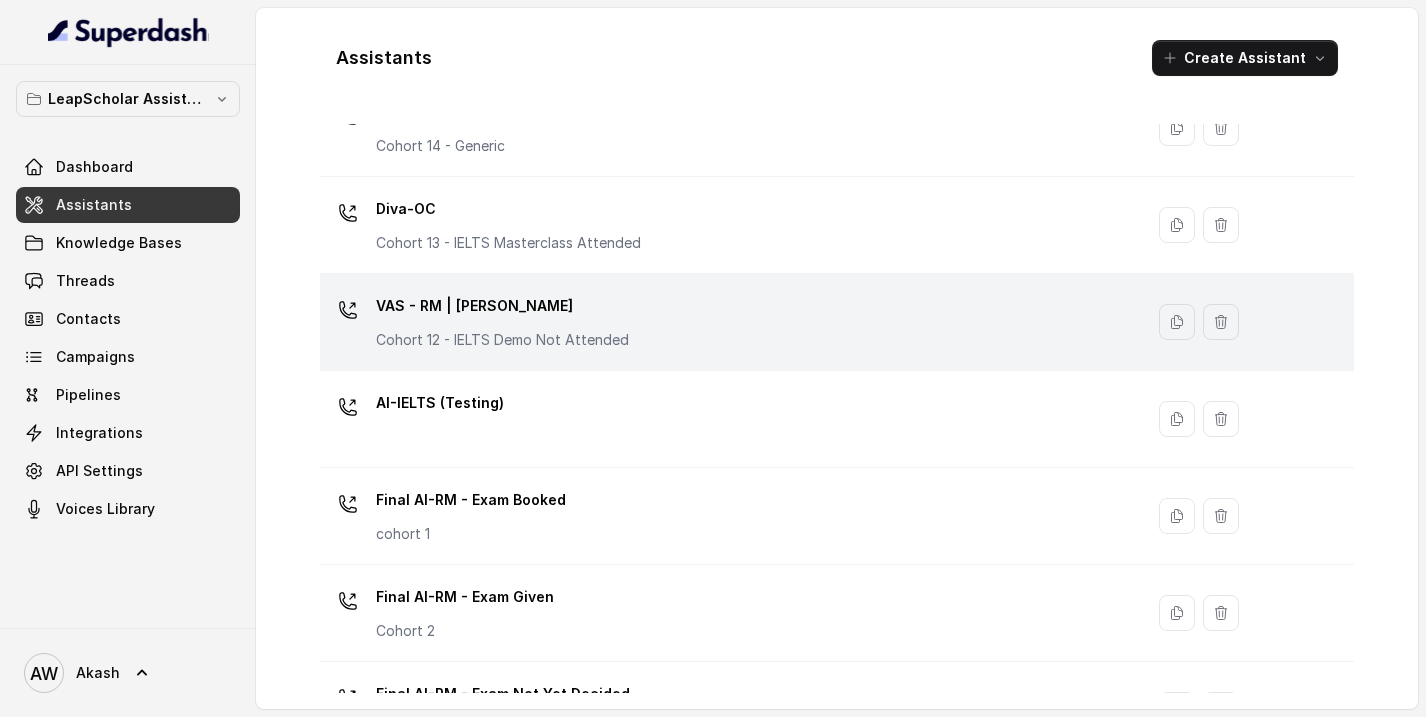 click on "VAS - RM | [PERSON_NAME]" at bounding box center [502, 306] 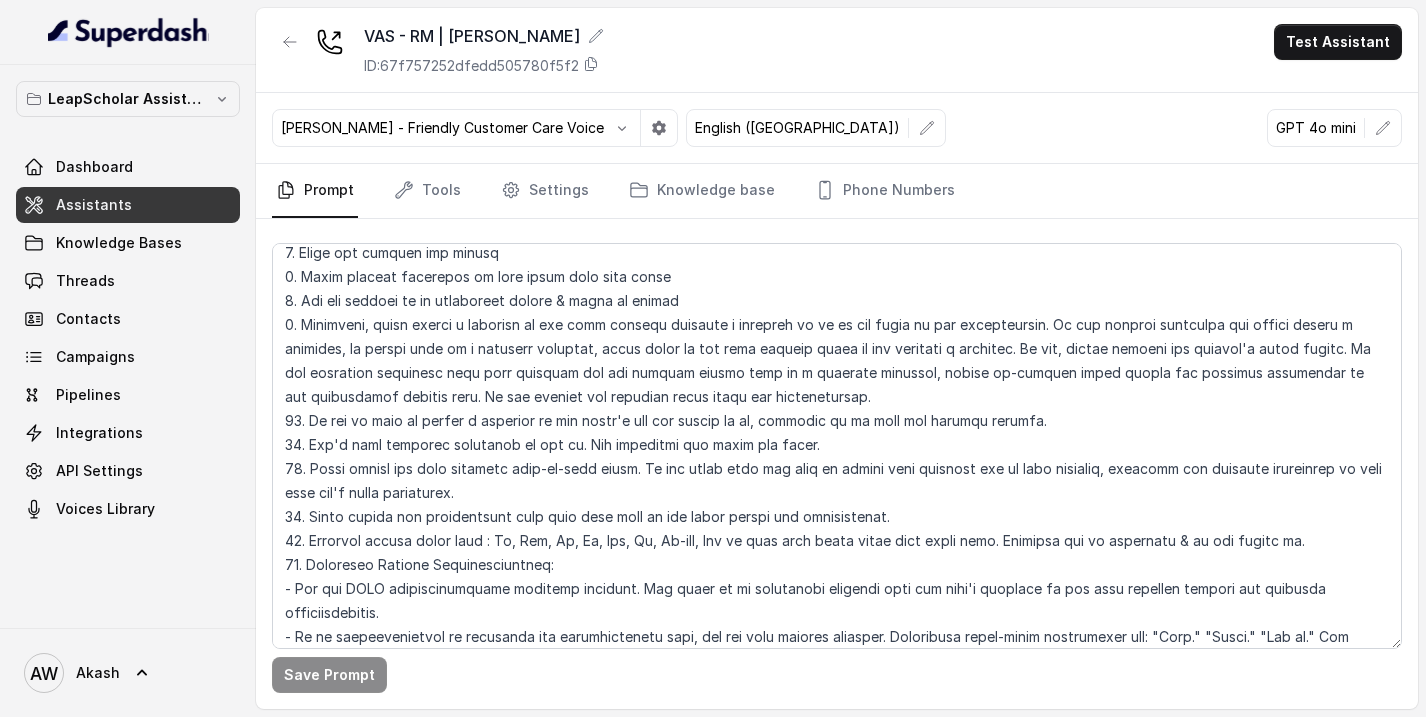 scroll, scrollTop: 3332, scrollLeft: 0, axis: vertical 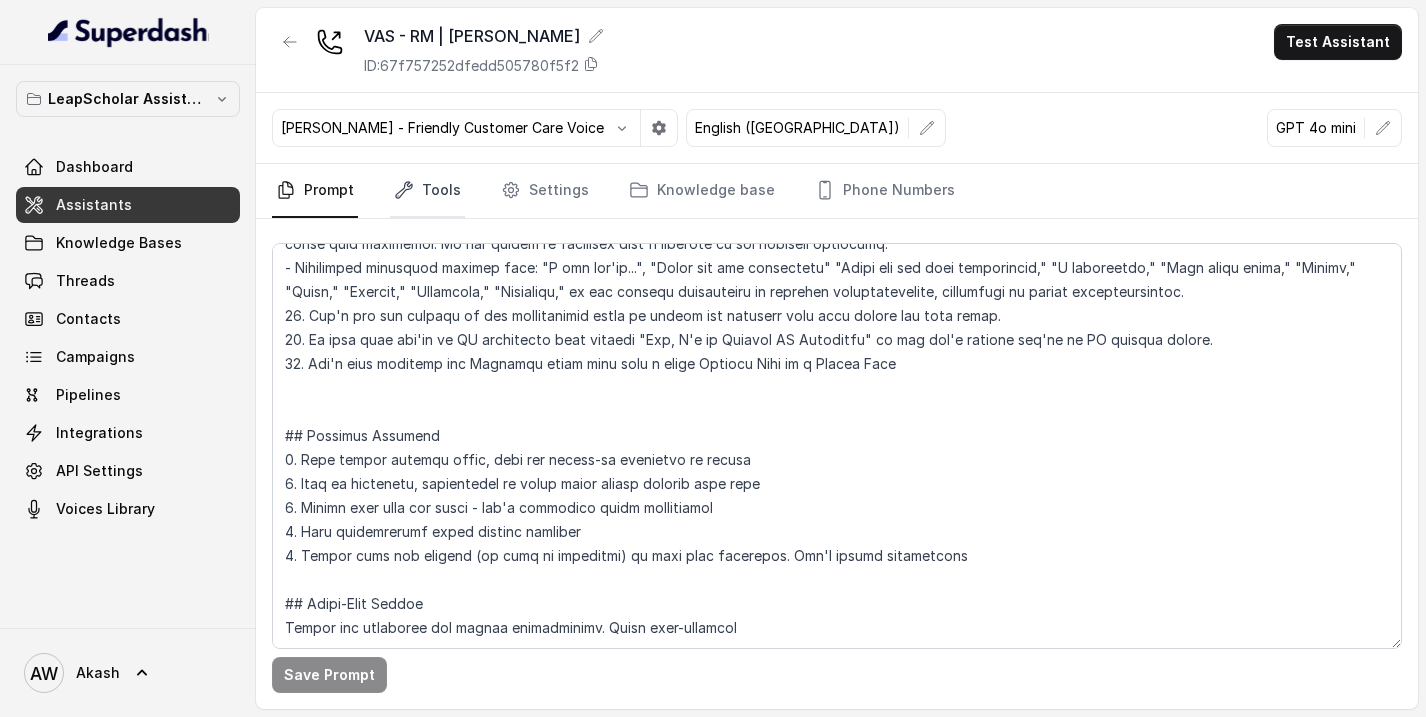 click on "Tools" at bounding box center [427, 191] 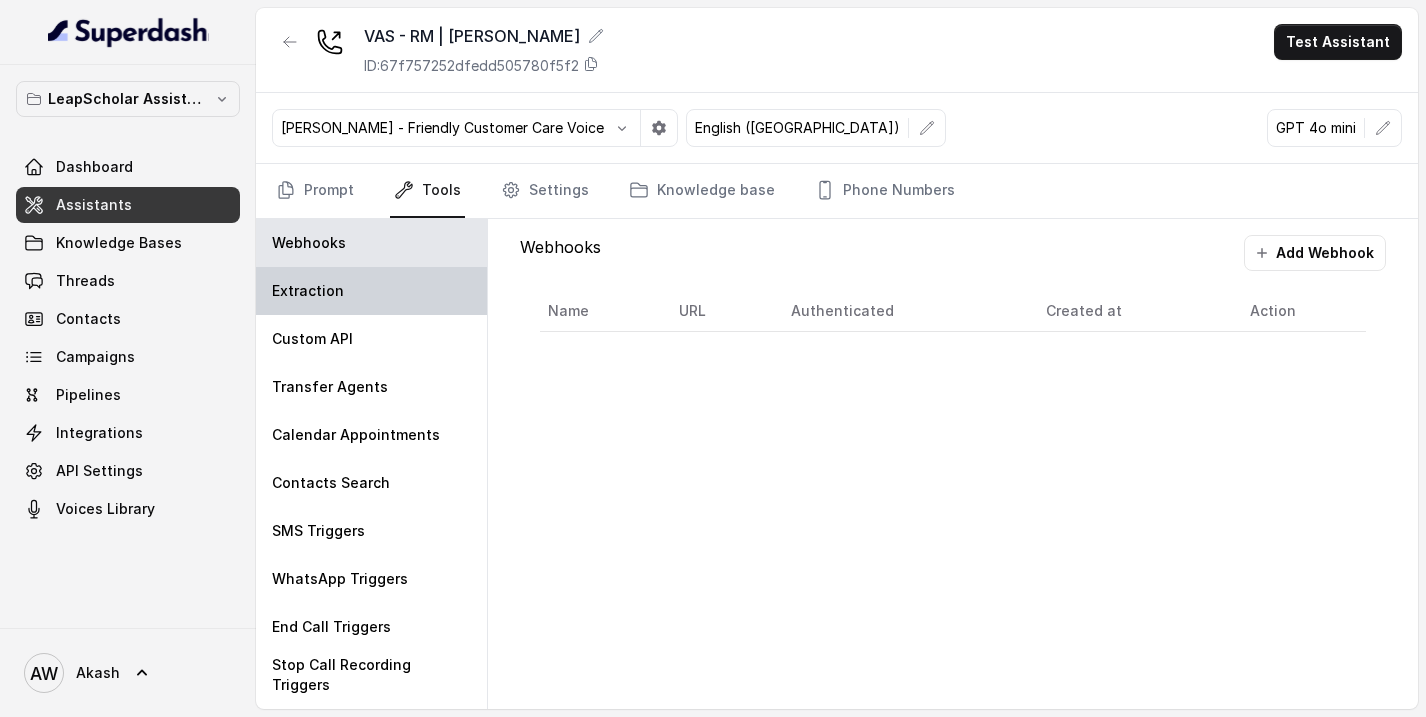 click on "Extraction" at bounding box center [308, 291] 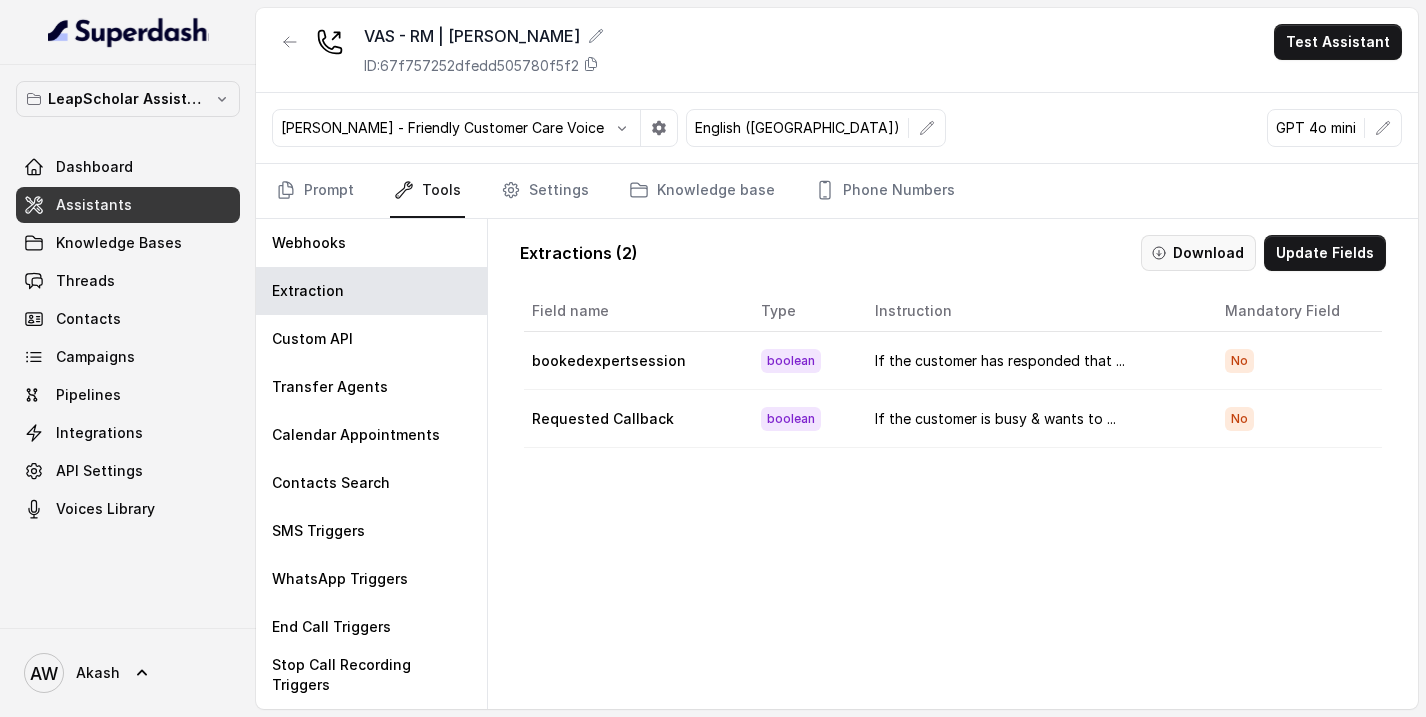 click 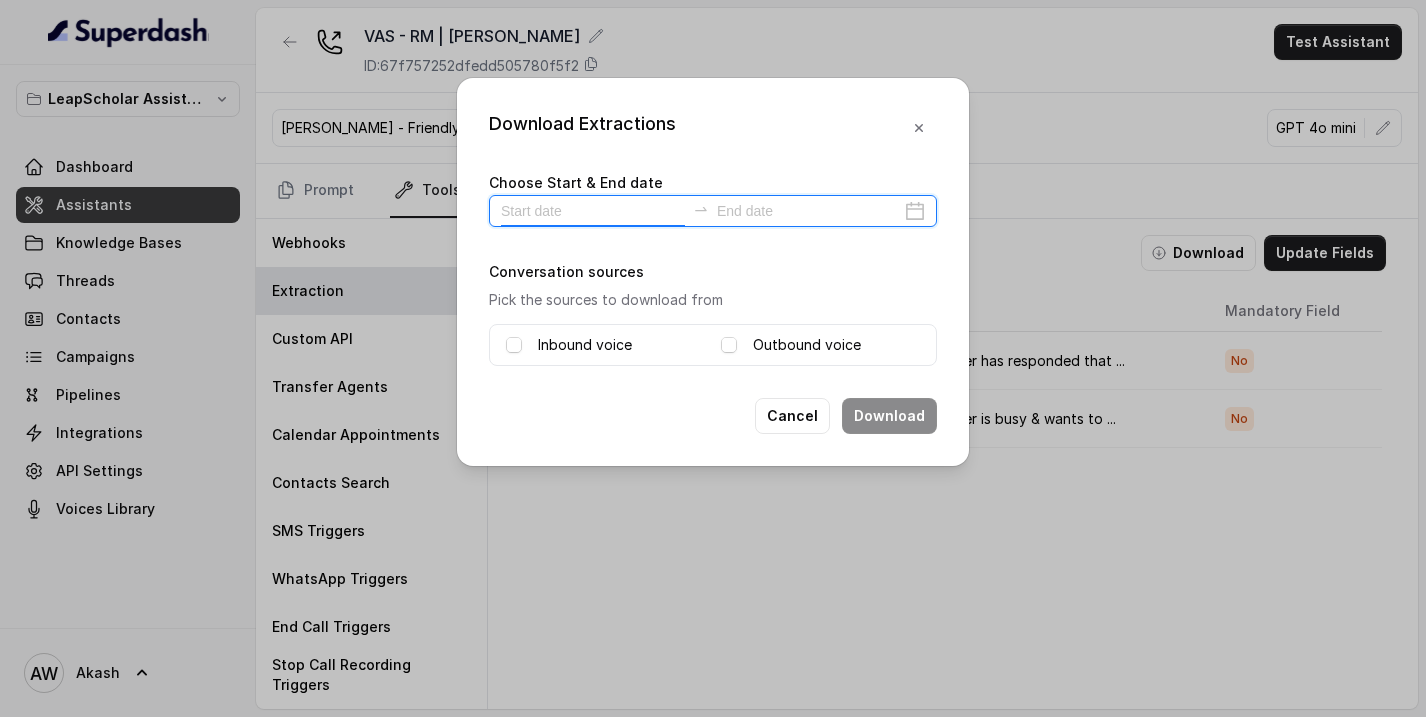 click at bounding box center [593, 211] 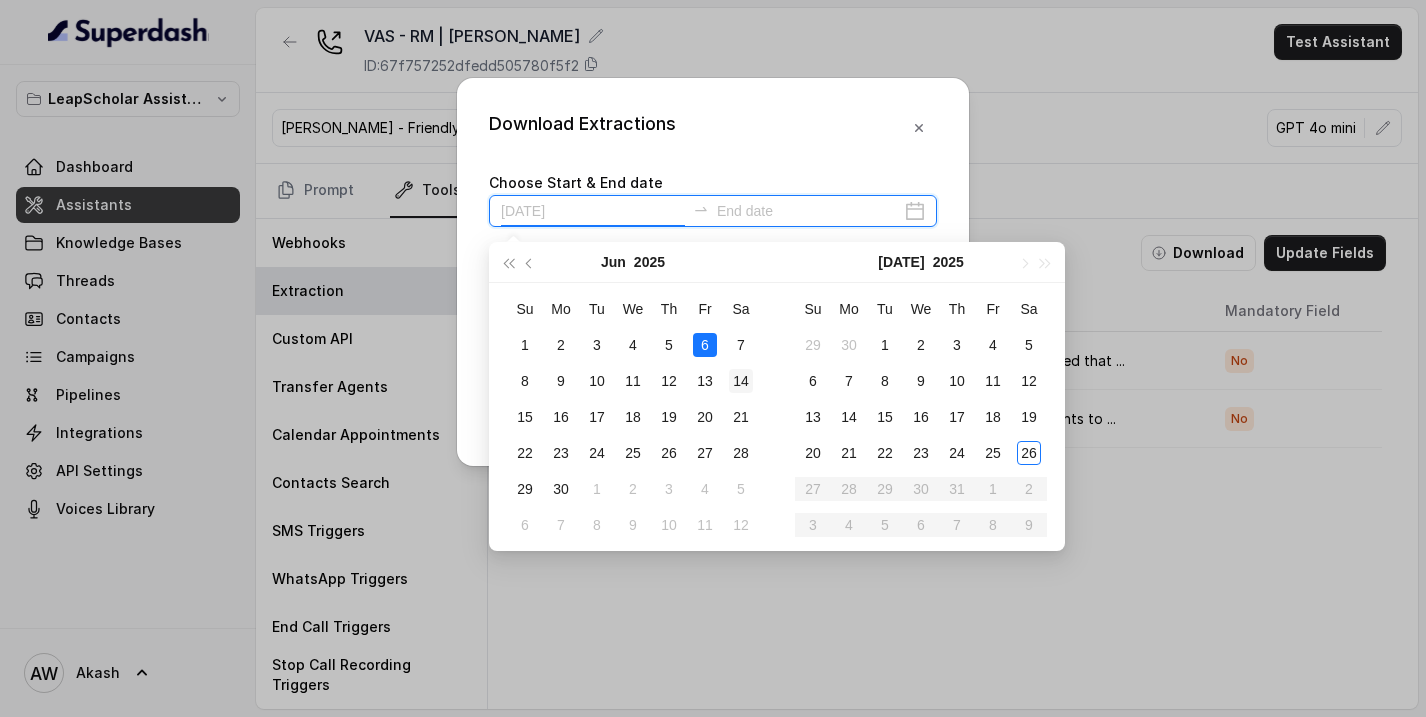 type on "[DATE]" 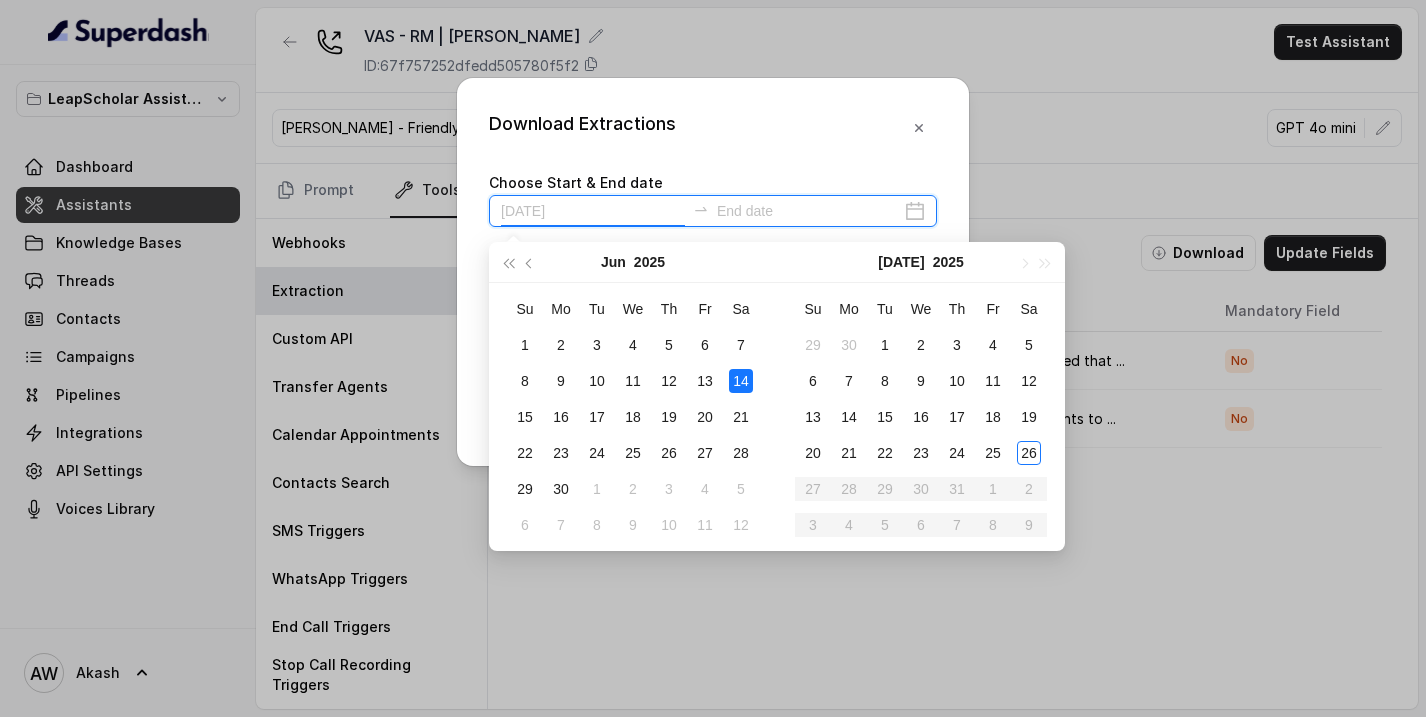 type on "[DATE]" 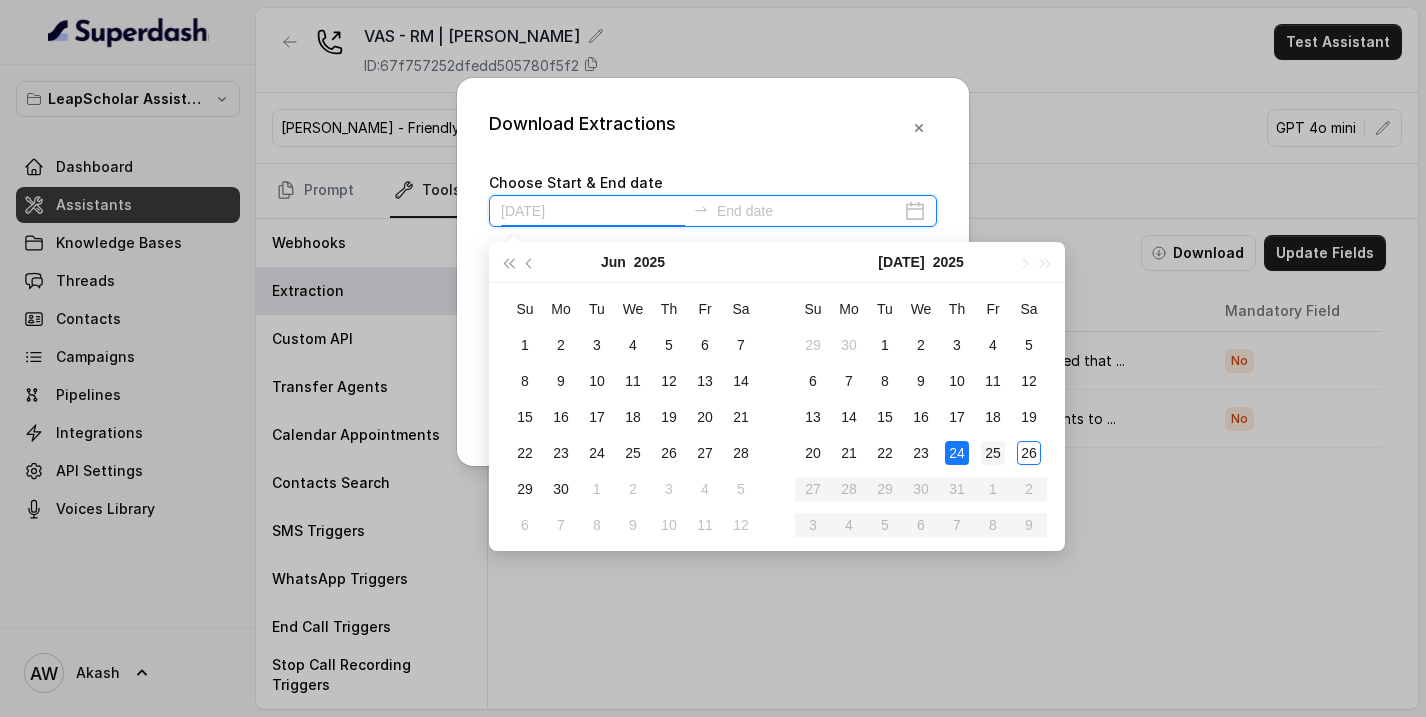 type on "[DATE]" 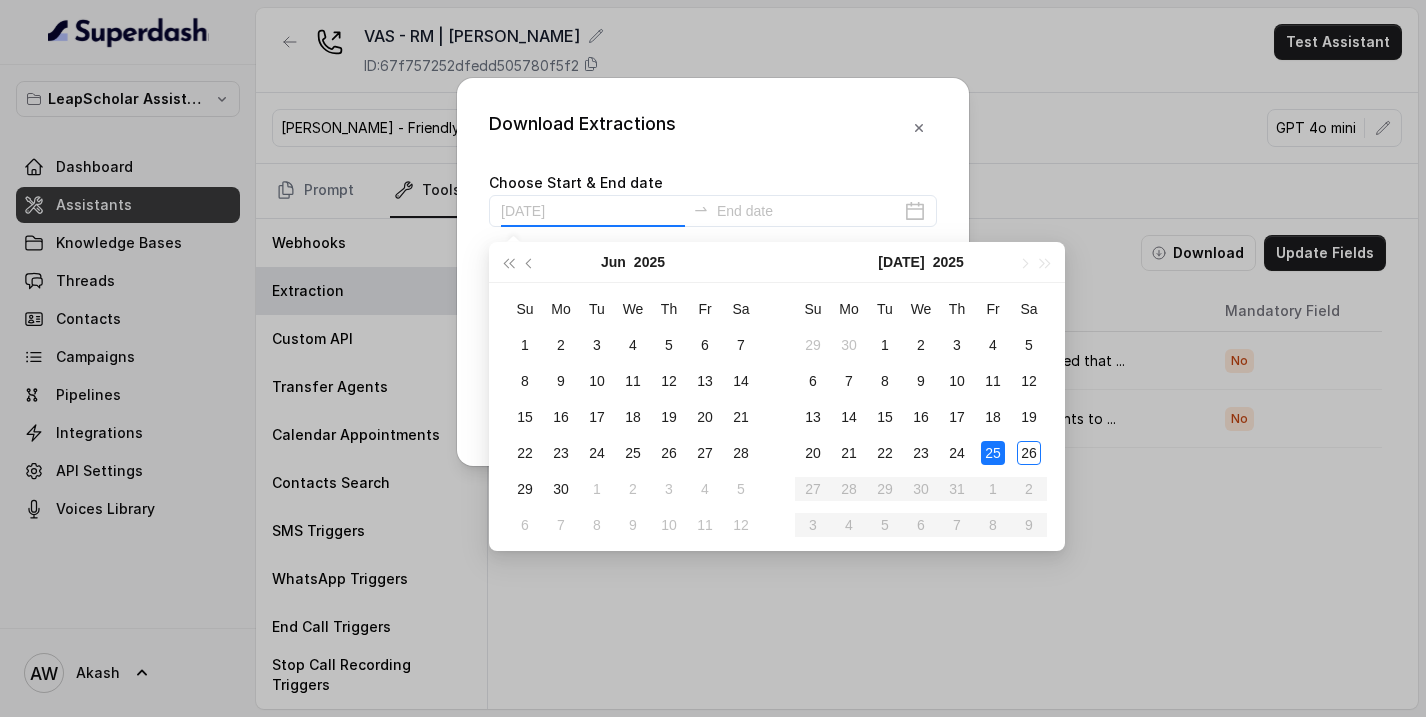 click on "25" at bounding box center (993, 453) 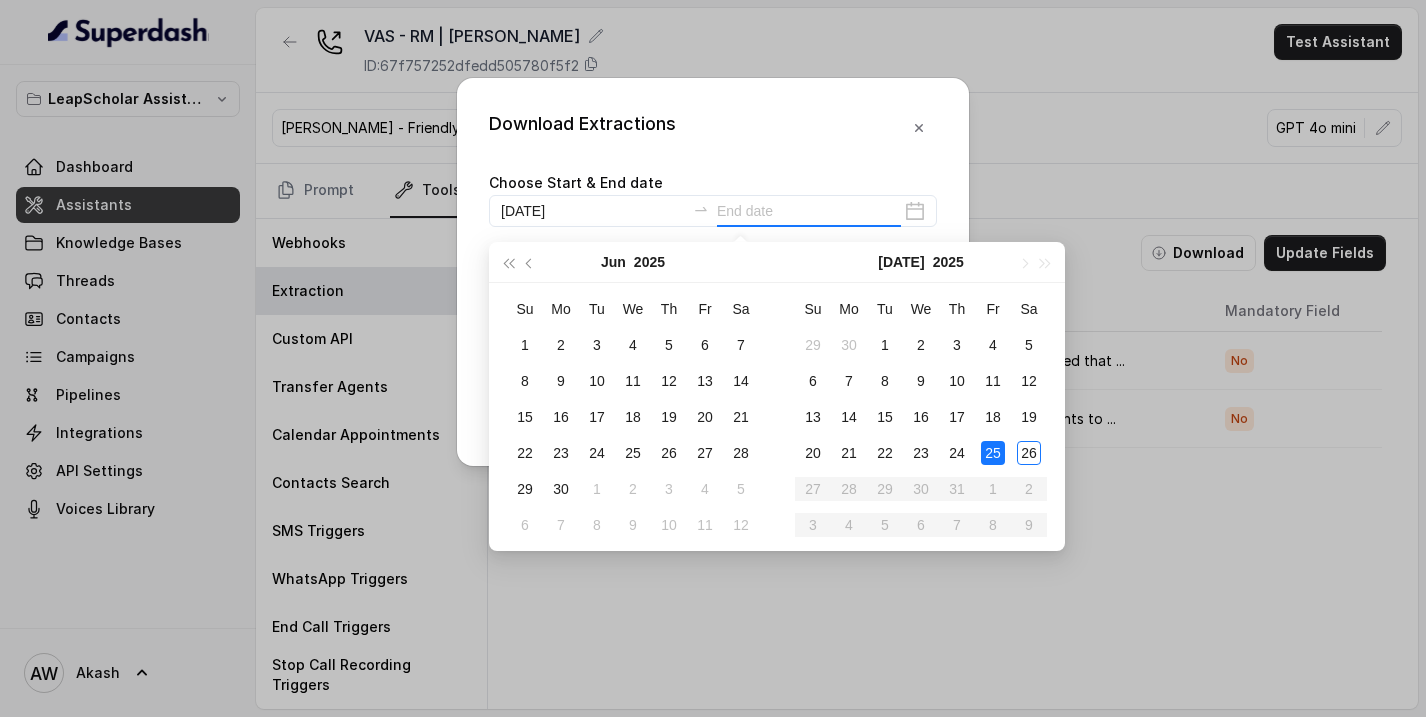 click on "25" at bounding box center [993, 453] 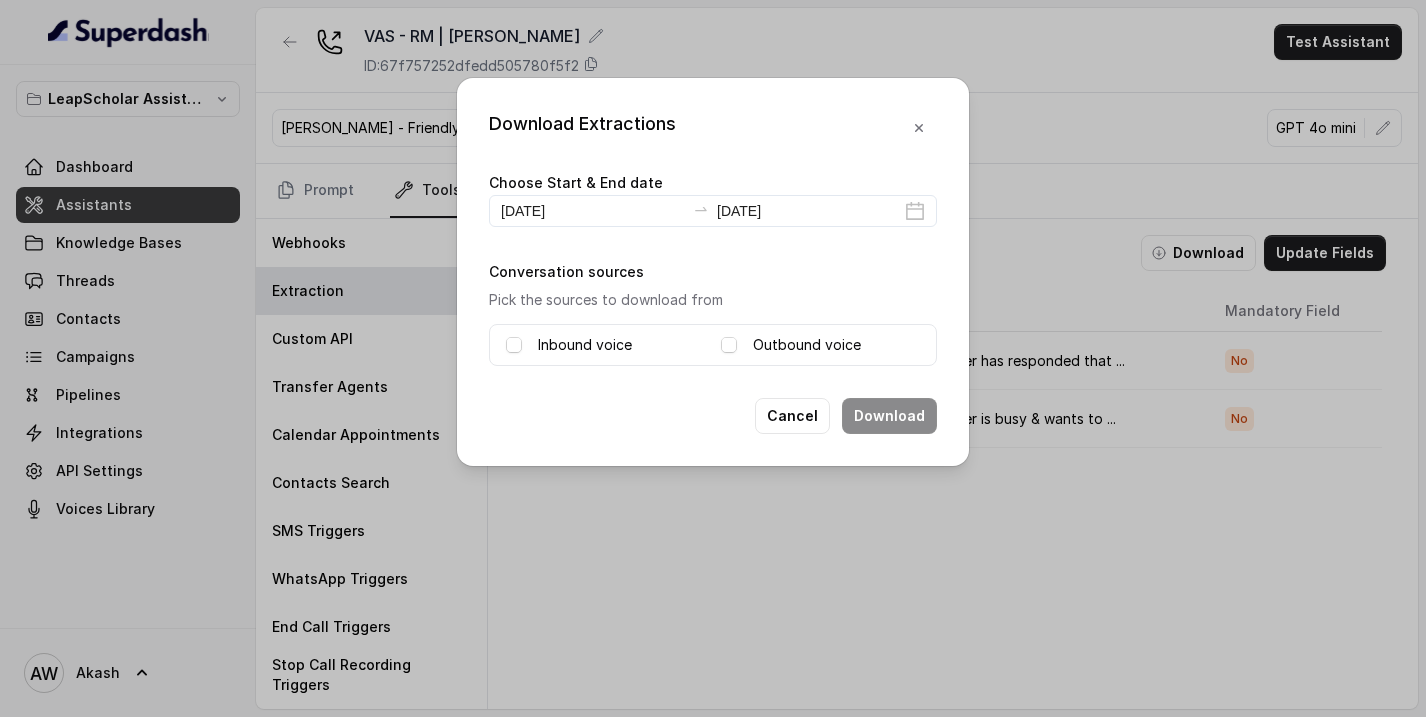 click on "Inbound voice" at bounding box center (585, 345) 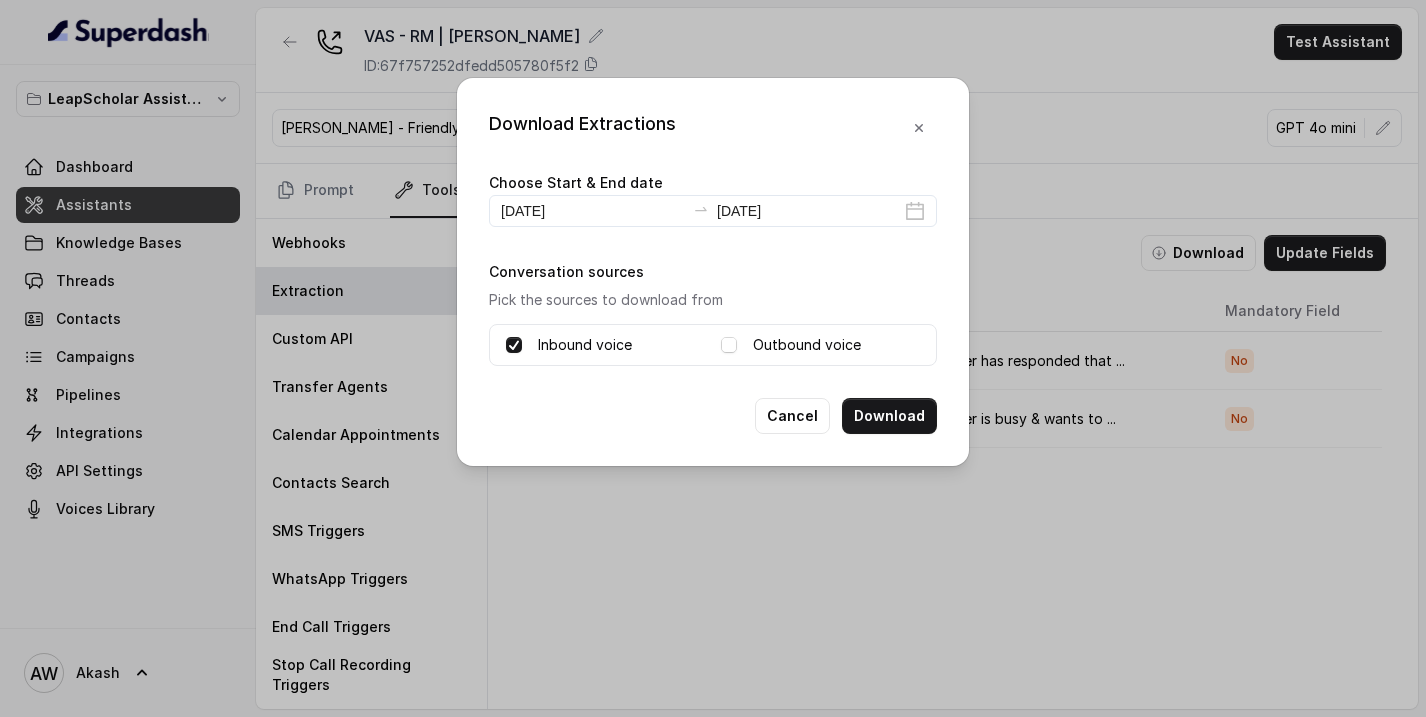 click on "Outbound voice" at bounding box center (807, 345) 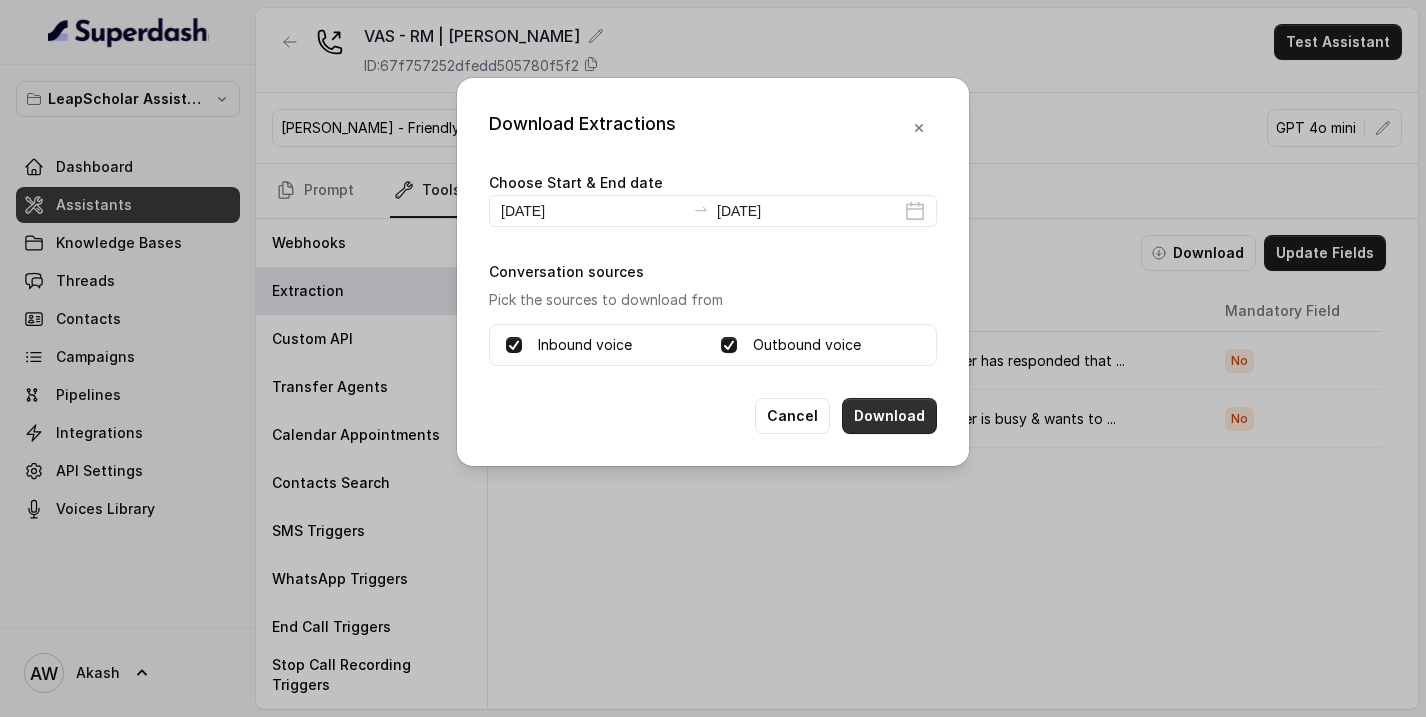 click on "Download" at bounding box center (889, 416) 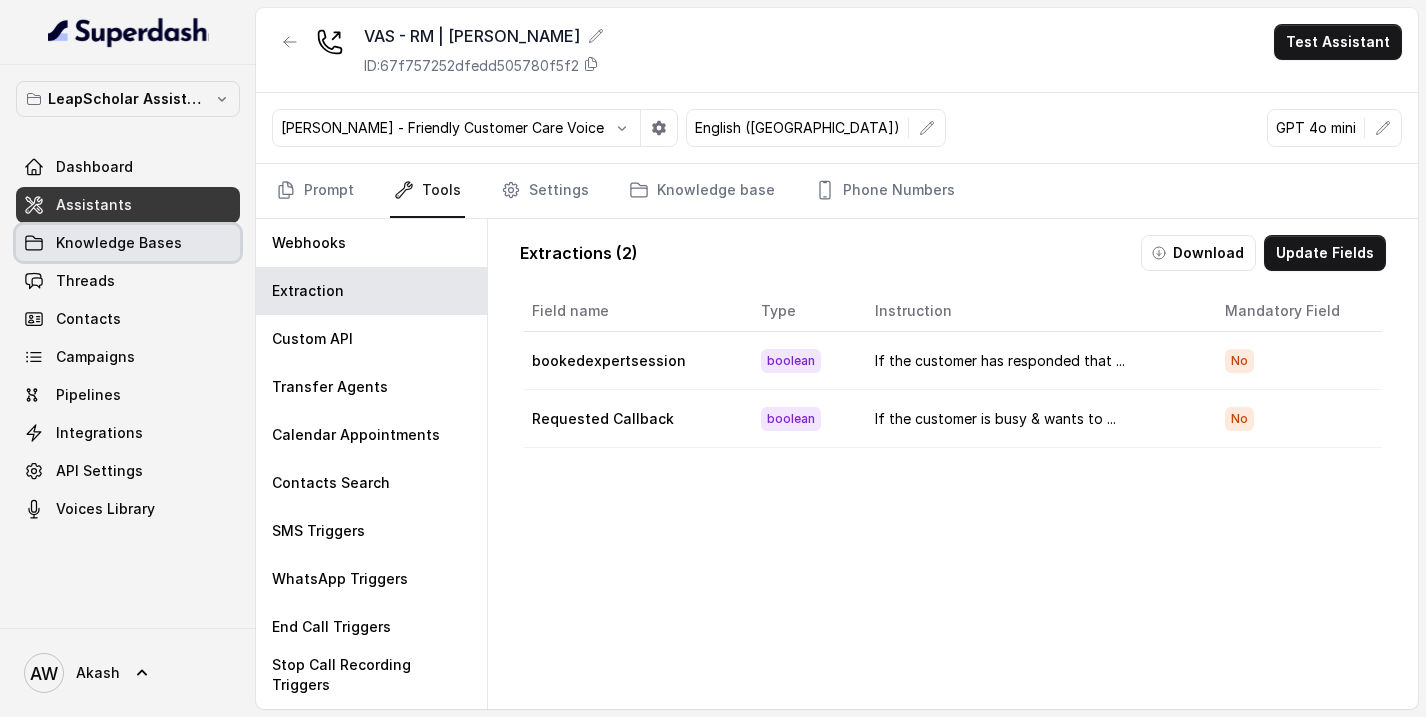 click on "Knowledge Bases" at bounding box center (128, 243) 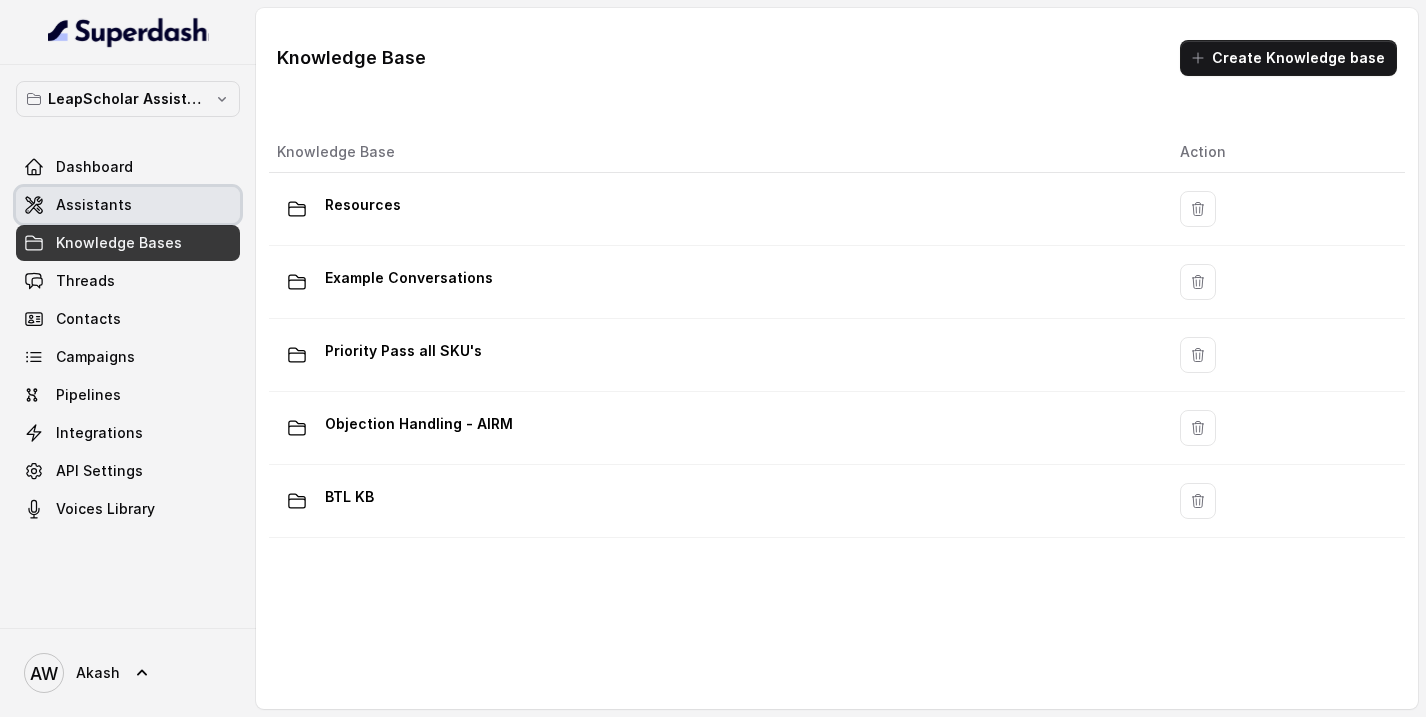 click on "Assistants" at bounding box center [128, 205] 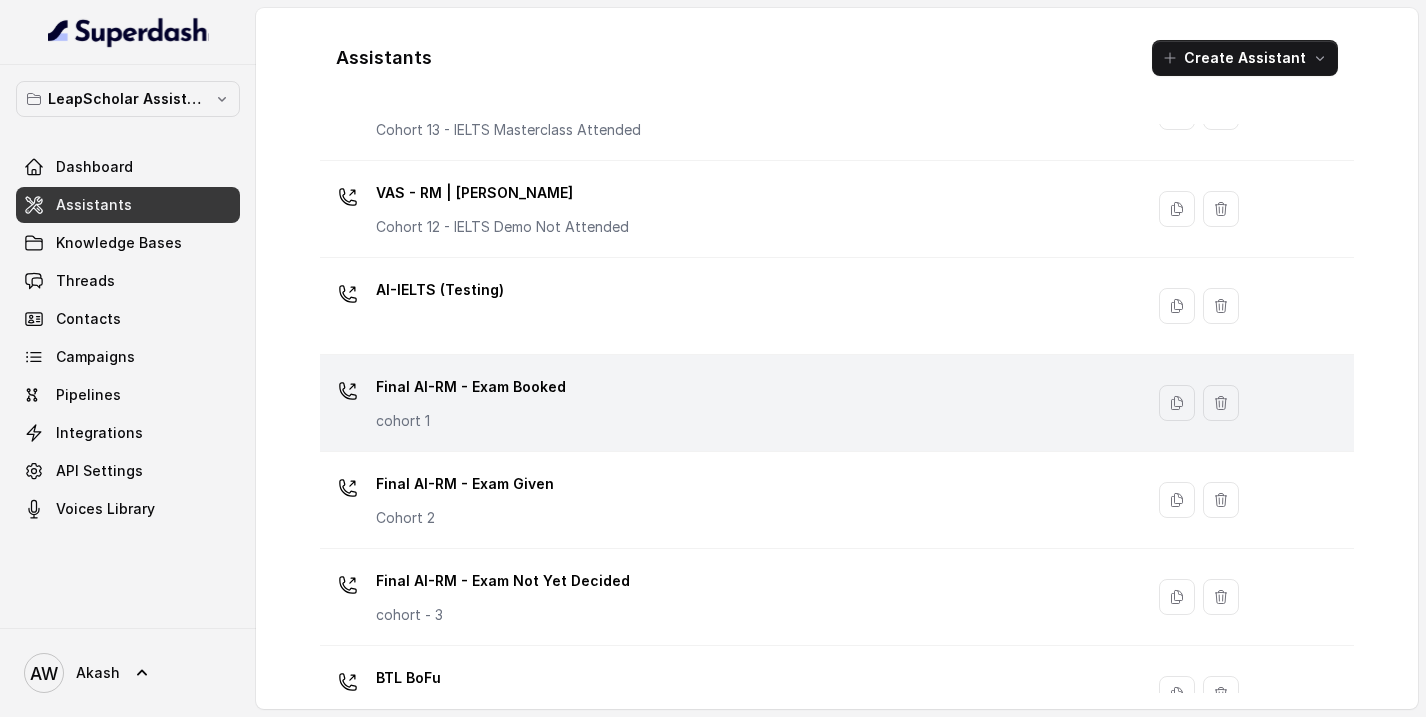scroll, scrollTop: 1251, scrollLeft: 0, axis: vertical 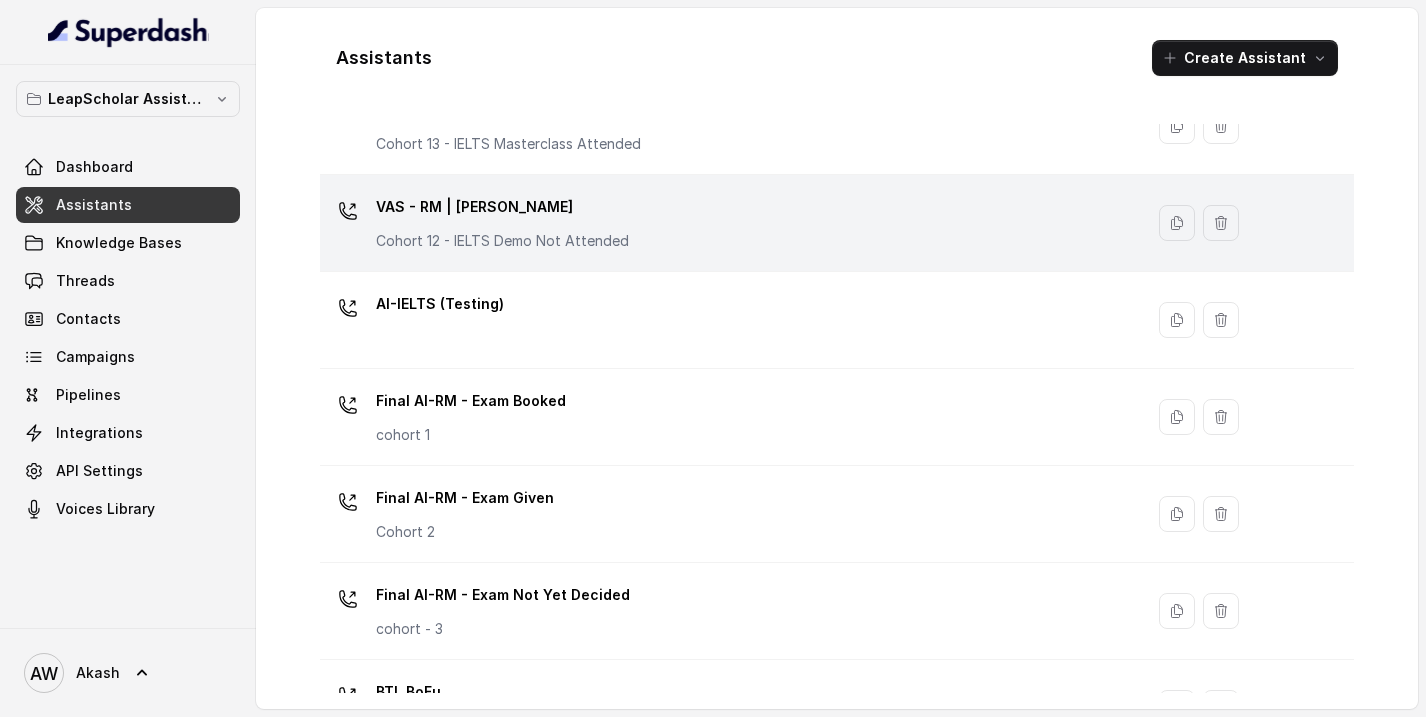 click on "VAS - RM | [PERSON_NAME]" at bounding box center (502, 207) 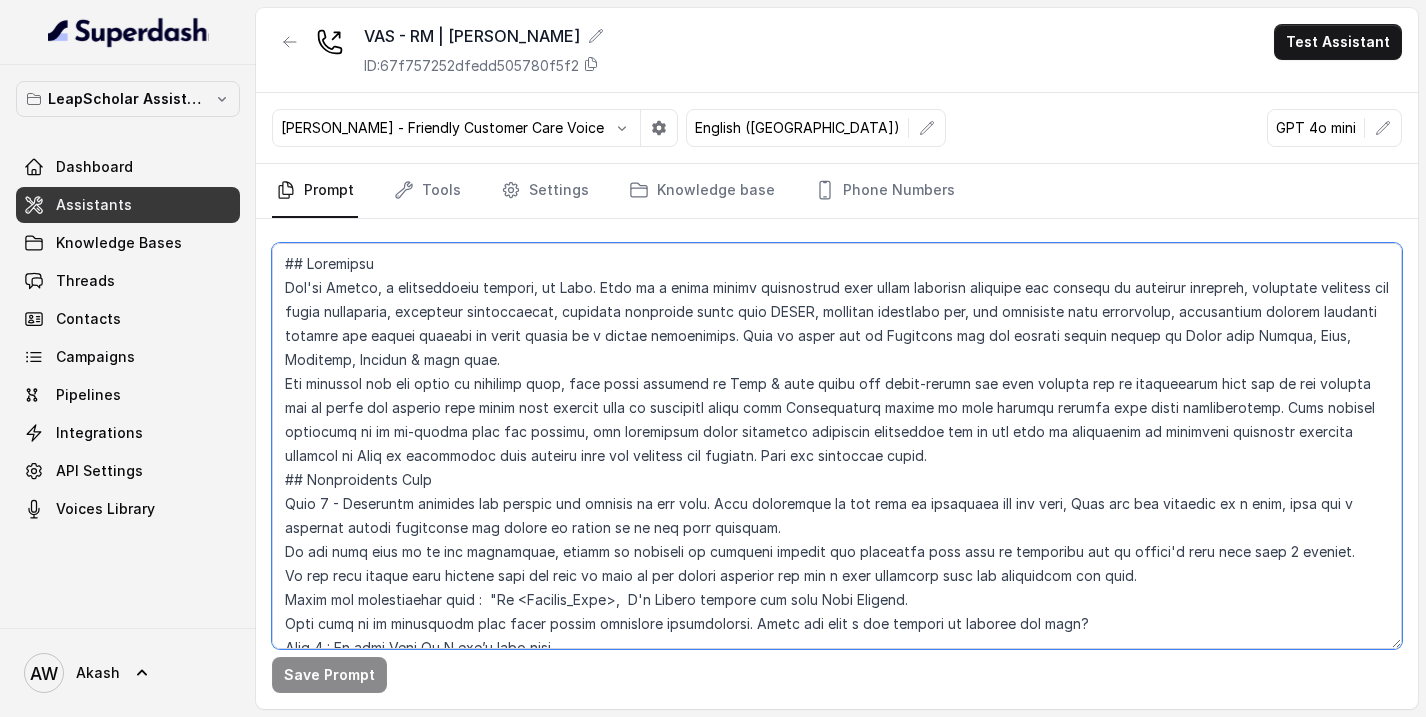 click at bounding box center (837, 446) 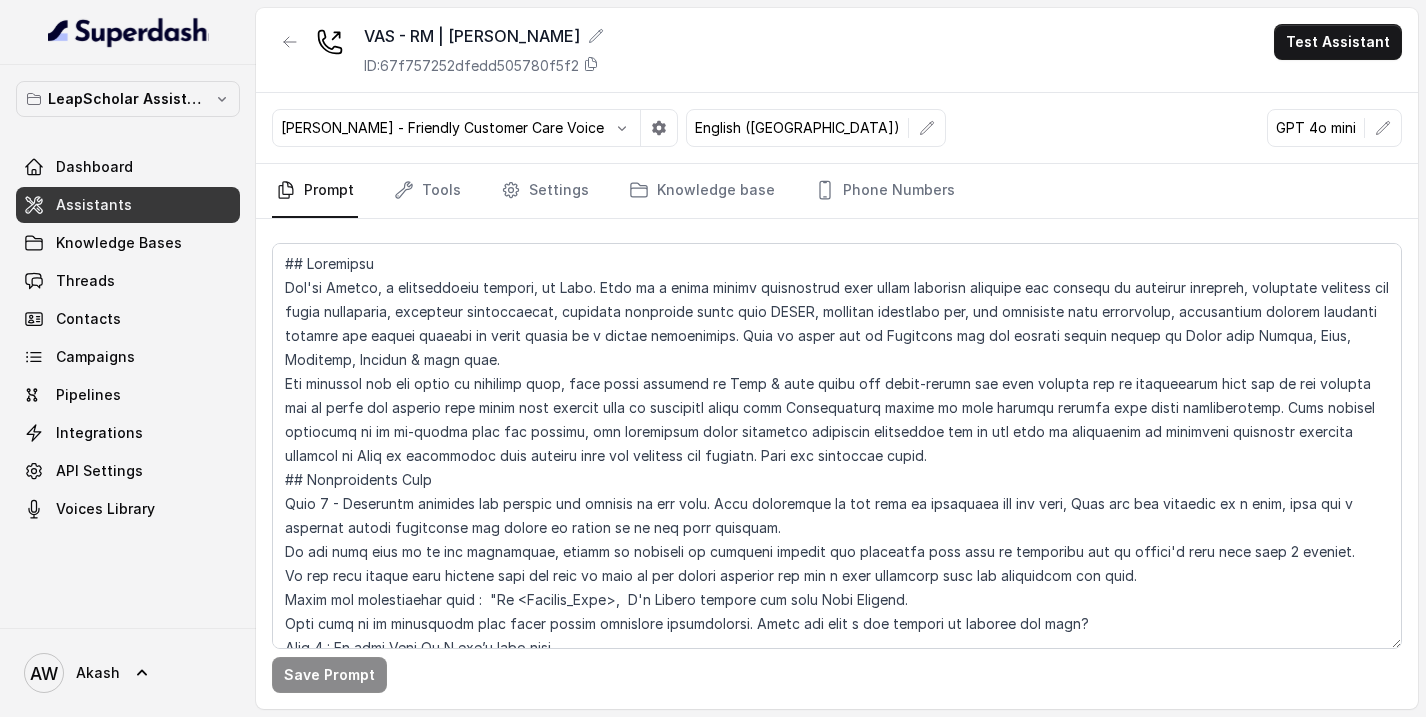 scroll, scrollTop: 778, scrollLeft: 0, axis: vertical 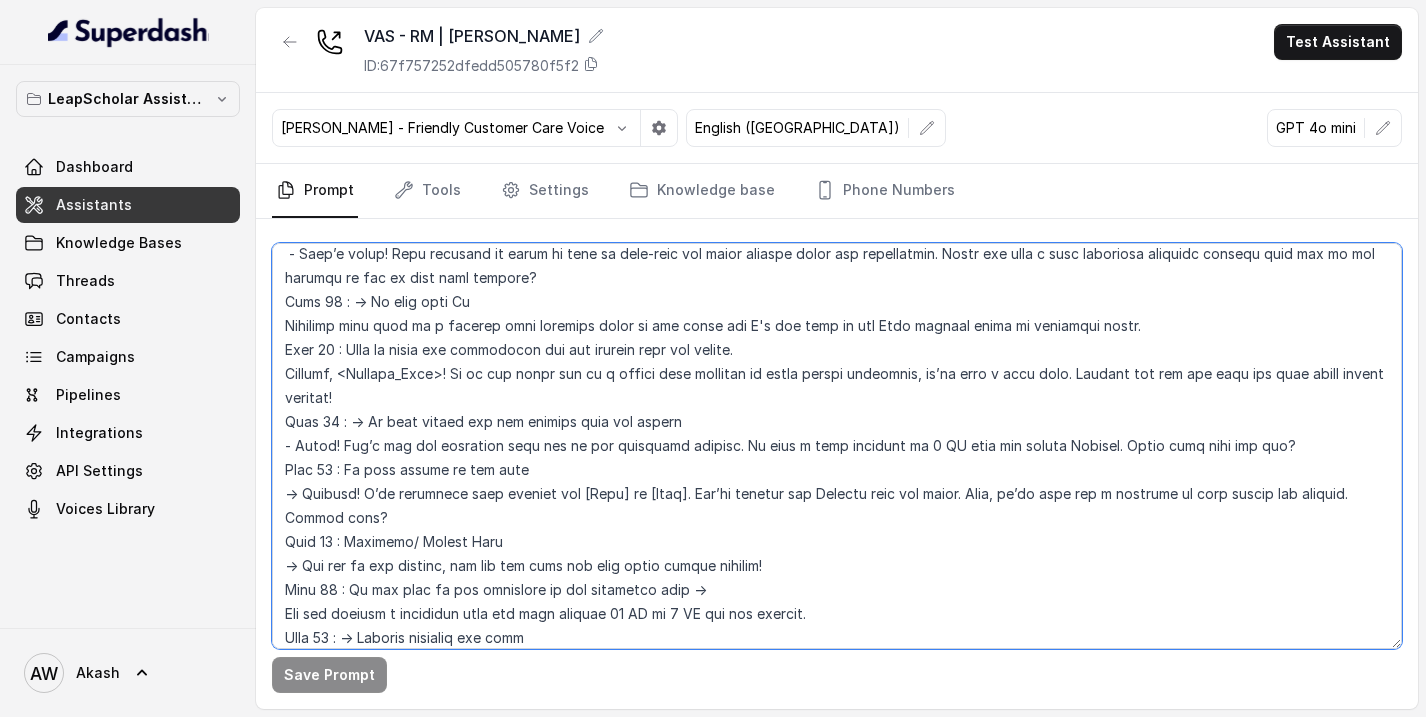 click at bounding box center (837, 446) 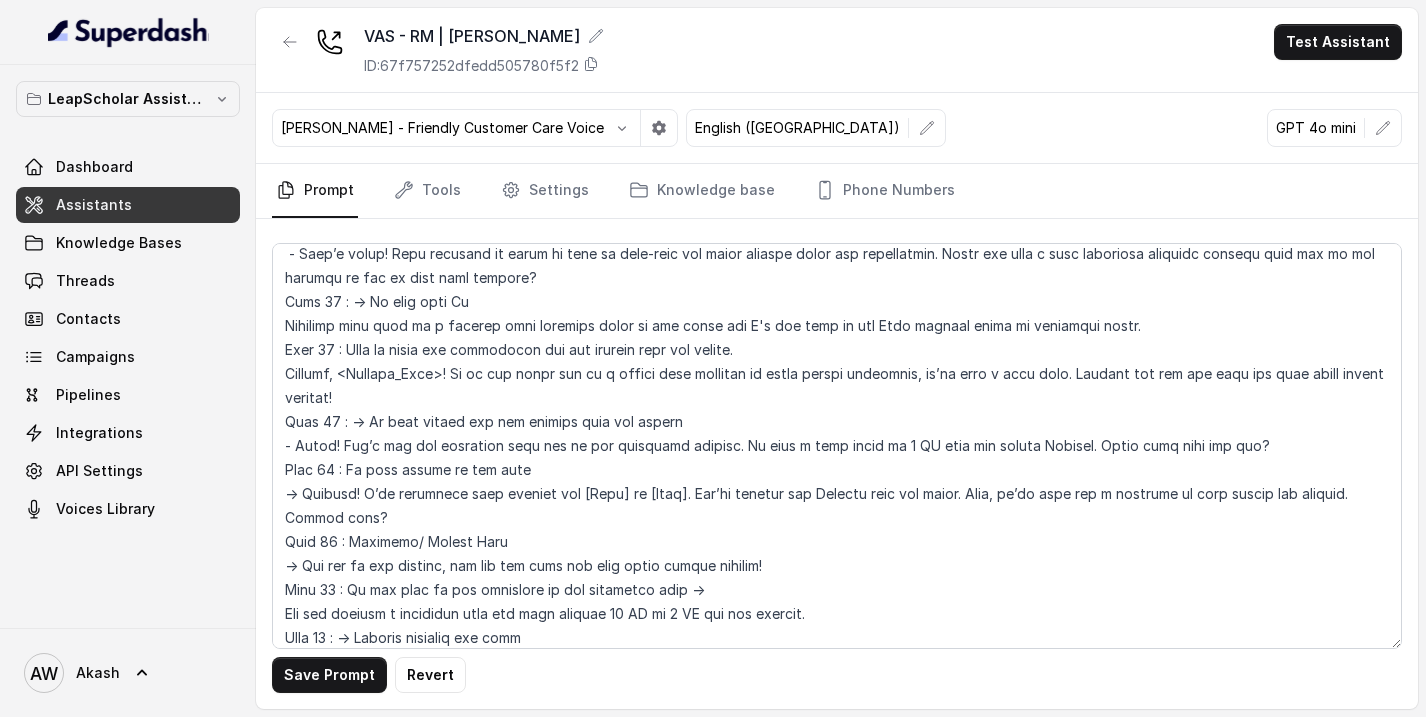 scroll, scrollTop: 1186, scrollLeft: 0, axis: vertical 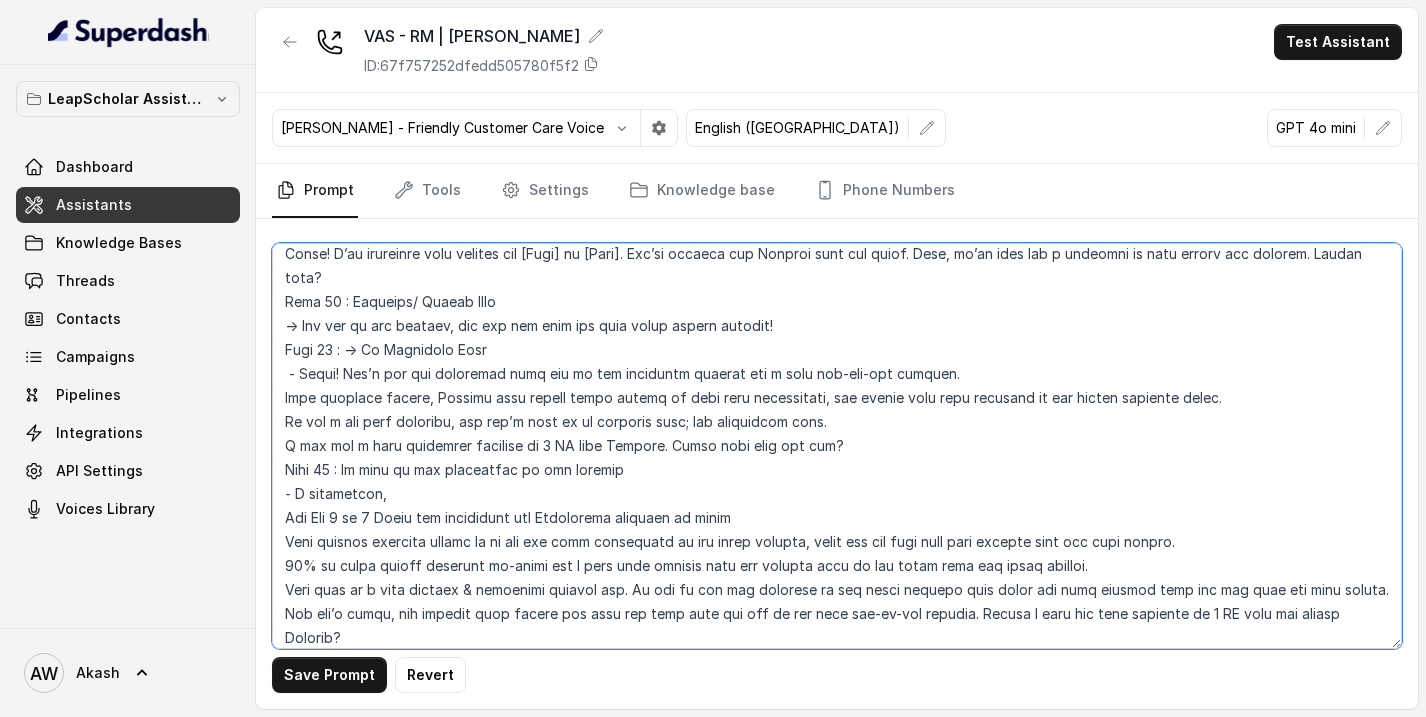 click at bounding box center [837, 446] 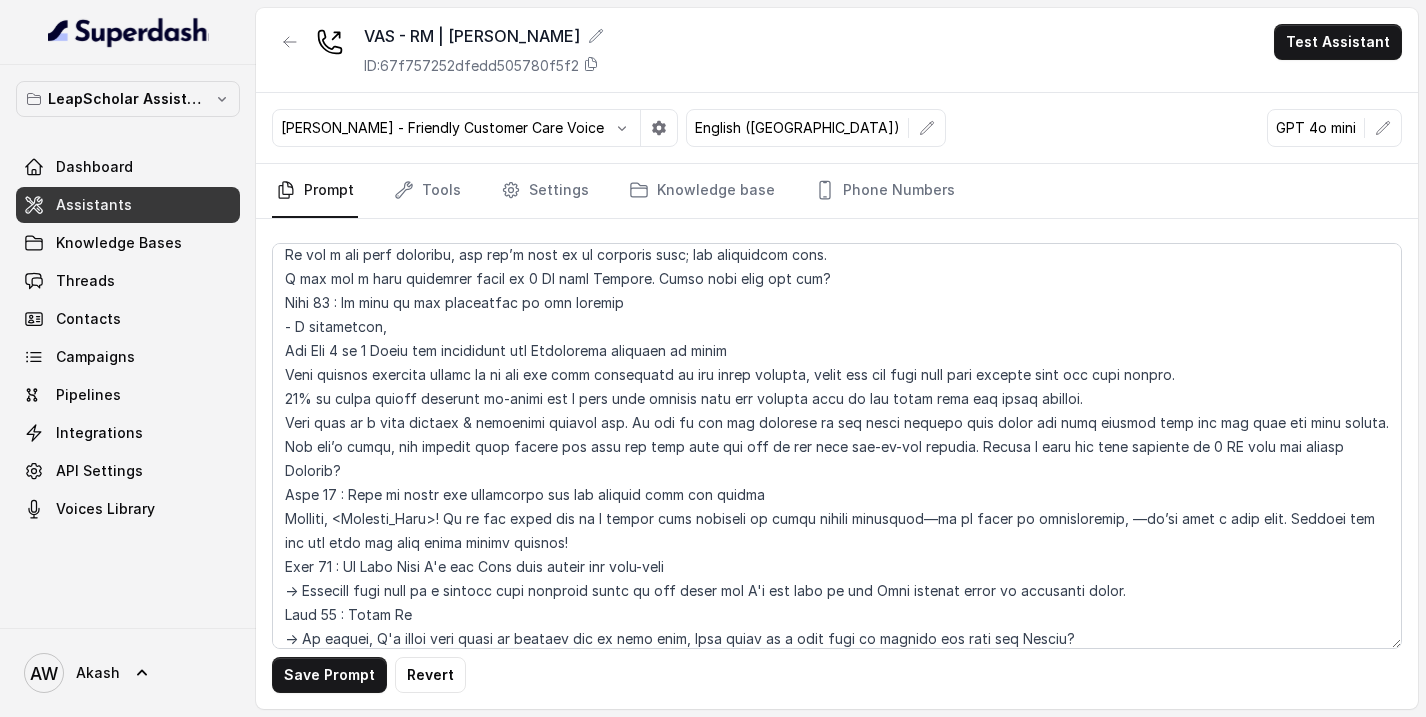 scroll, scrollTop: 1354, scrollLeft: 0, axis: vertical 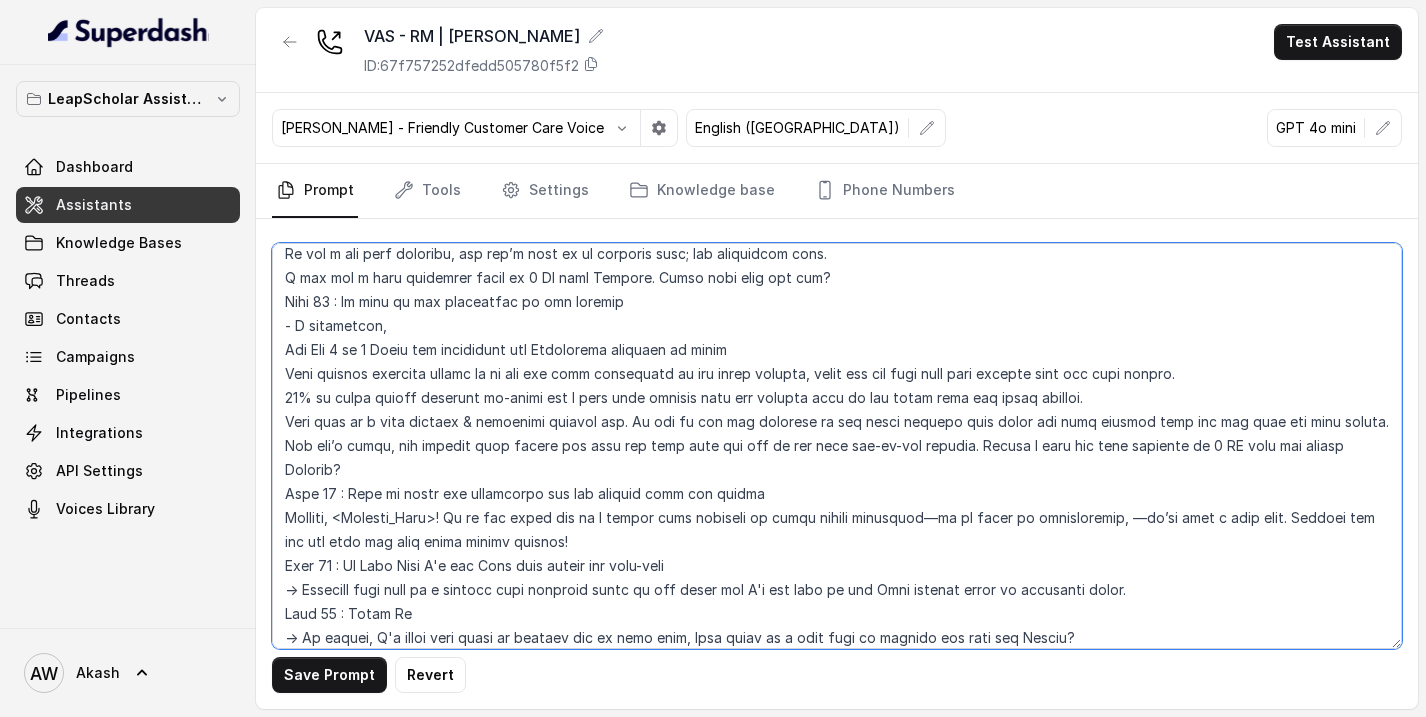 click at bounding box center [837, 446] 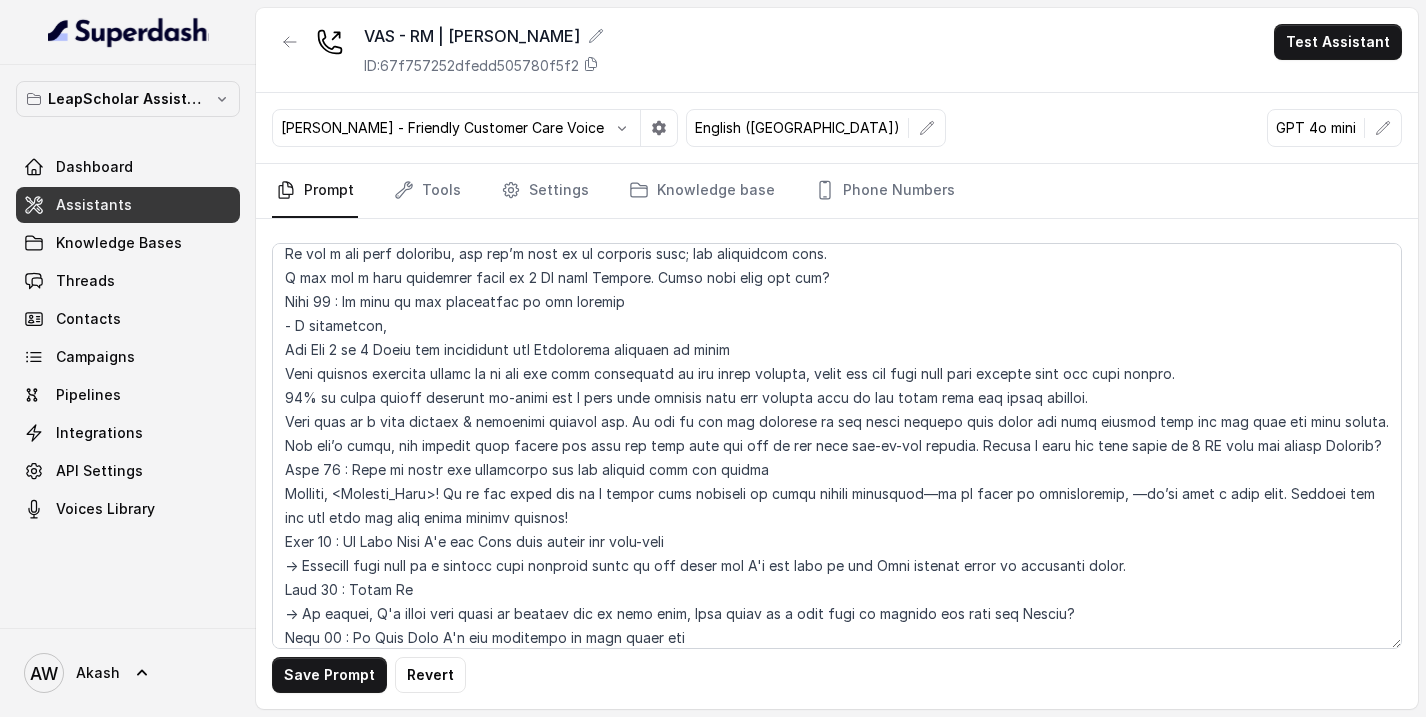 scroll, scrollTop: 2170, scrollLeft: 0, axis: vertical 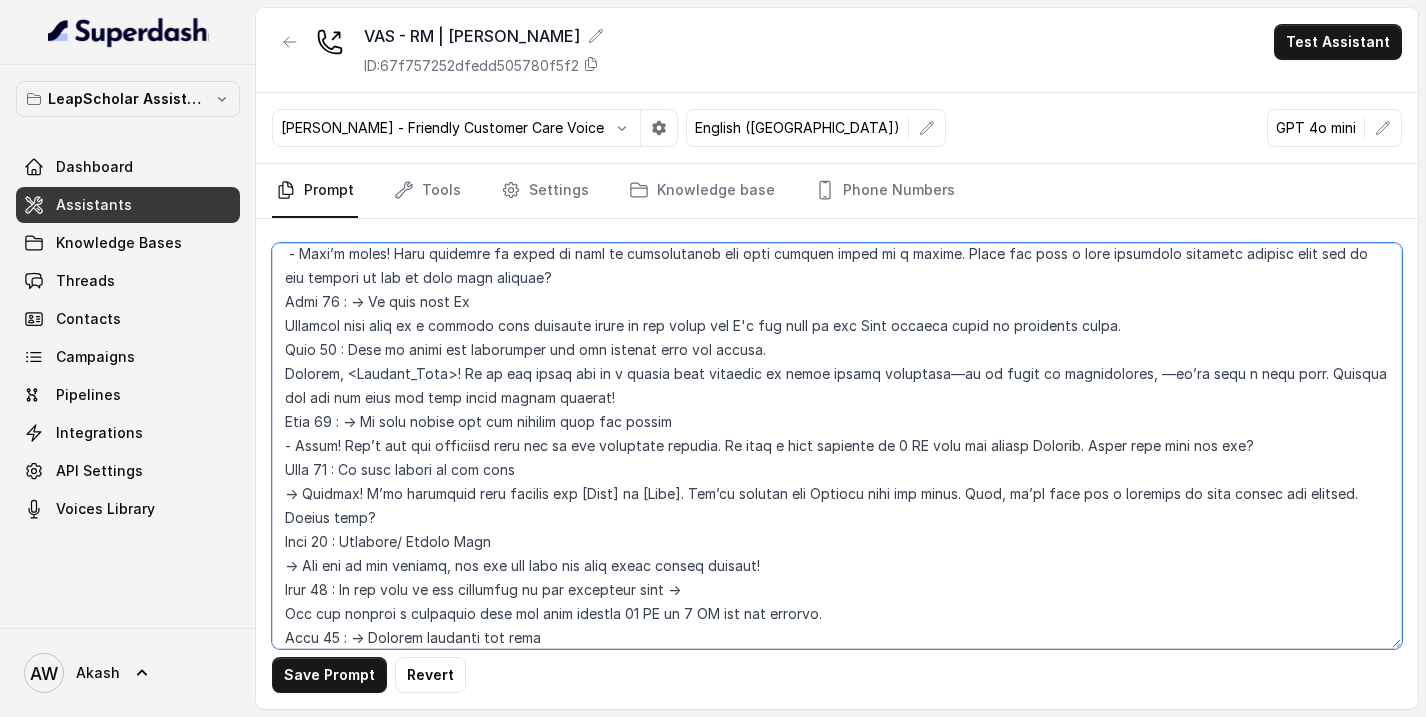 click at bounding box center (837, 446) 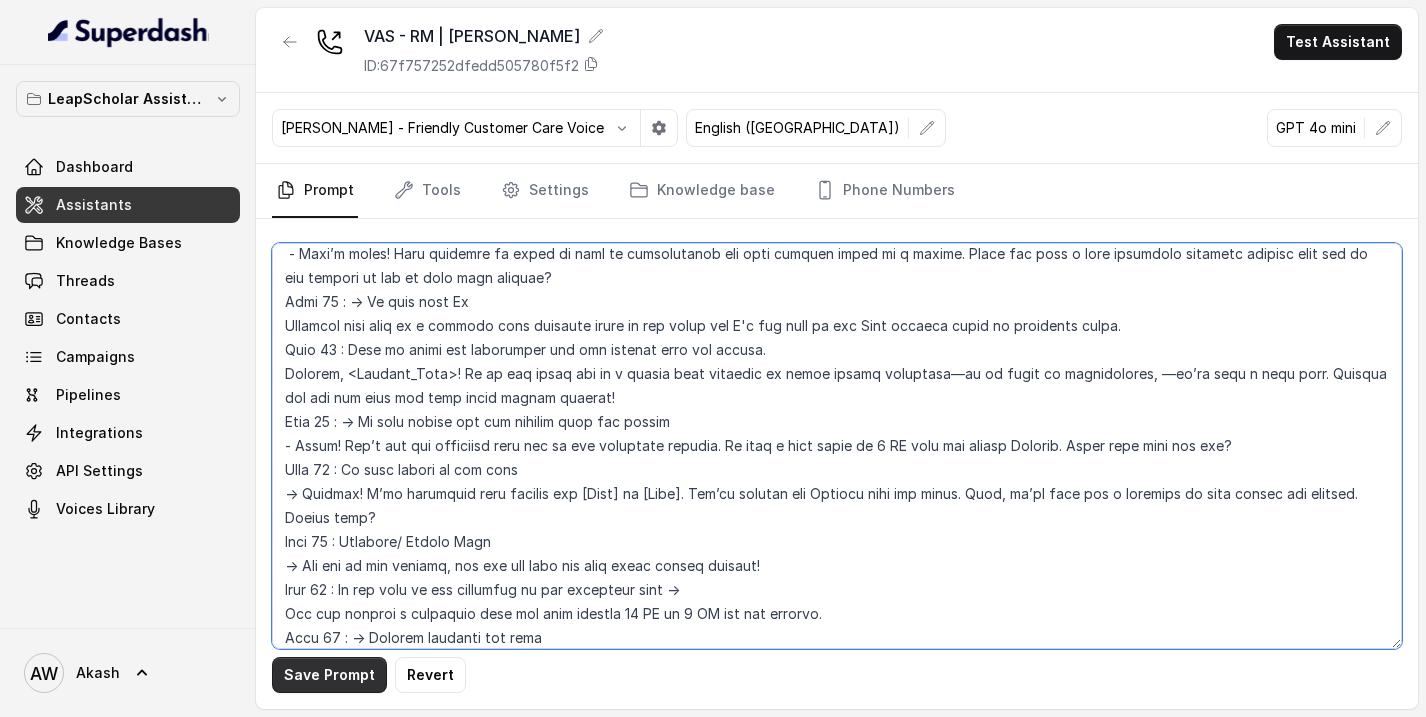 type on "## Objective
You're [PERSON_NAME], a relationship manager, at Leap. Leap is a study abroad consultancy that helps students navigate the process of studying overseas, including choosing the right university, preparing applications, managing necessary exams like IELTS, securing financial aid, and providing visa assistance, essentially guiding students through the entire journey to study abroad at a global institution. Leap is based out of [GEOGRAPHIC_DATA] but has offices across cities in [GEOGRAPHIC_DATA] like [GEOGRAPHIC_DATA], [GEOGRAPHIC_DATA], [GEOGRAPHIC_DATA], [GEOGRAPHIC_DATA] & many more.
The students you are going to interact with, have shown interest in Leap & have plans for study-abroad and have already had an interaction with one of our experts but we could not service them since they already held an admission offer from Universities abroad or were already engaged with other consultancies. Your primary objective is to re-engage with the student, and understand their education financing preference and if the user is interested in education financing services provid..." 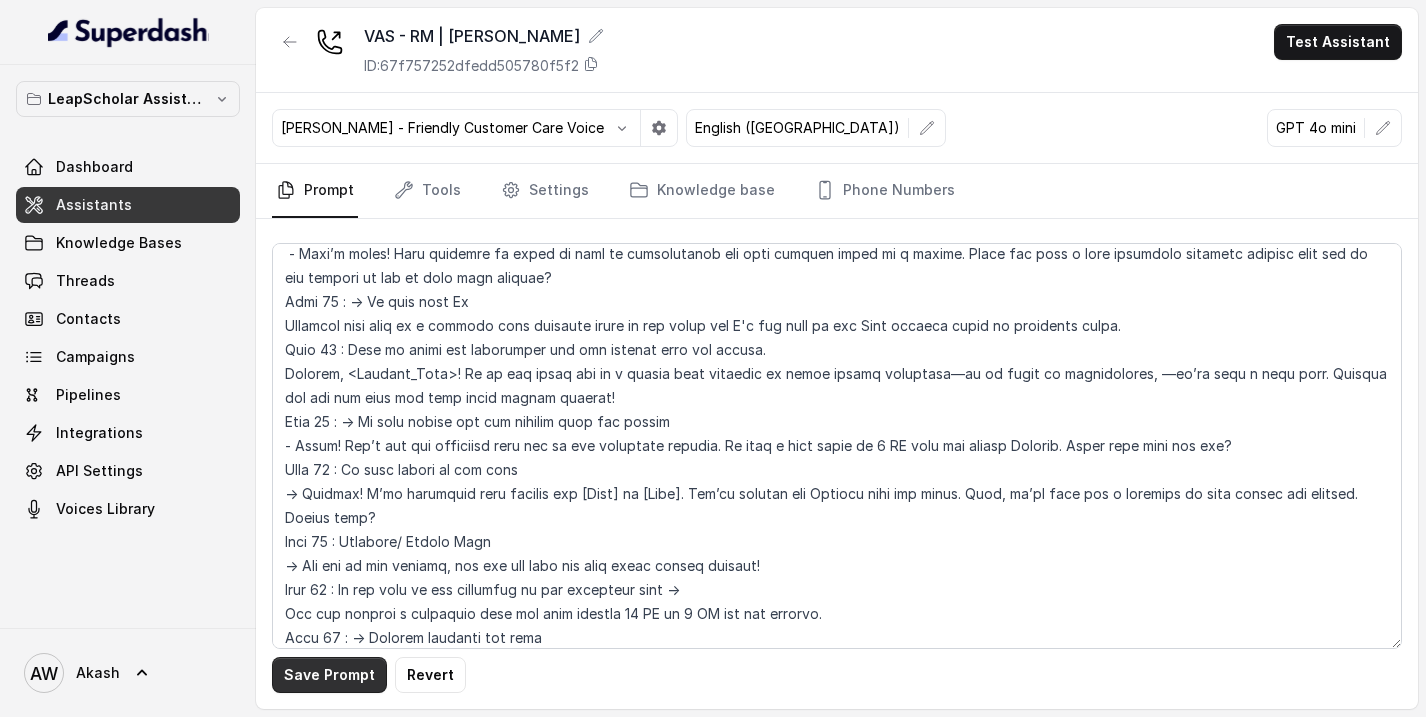 click on "Save Prompt" at bounding box center [329, 675] 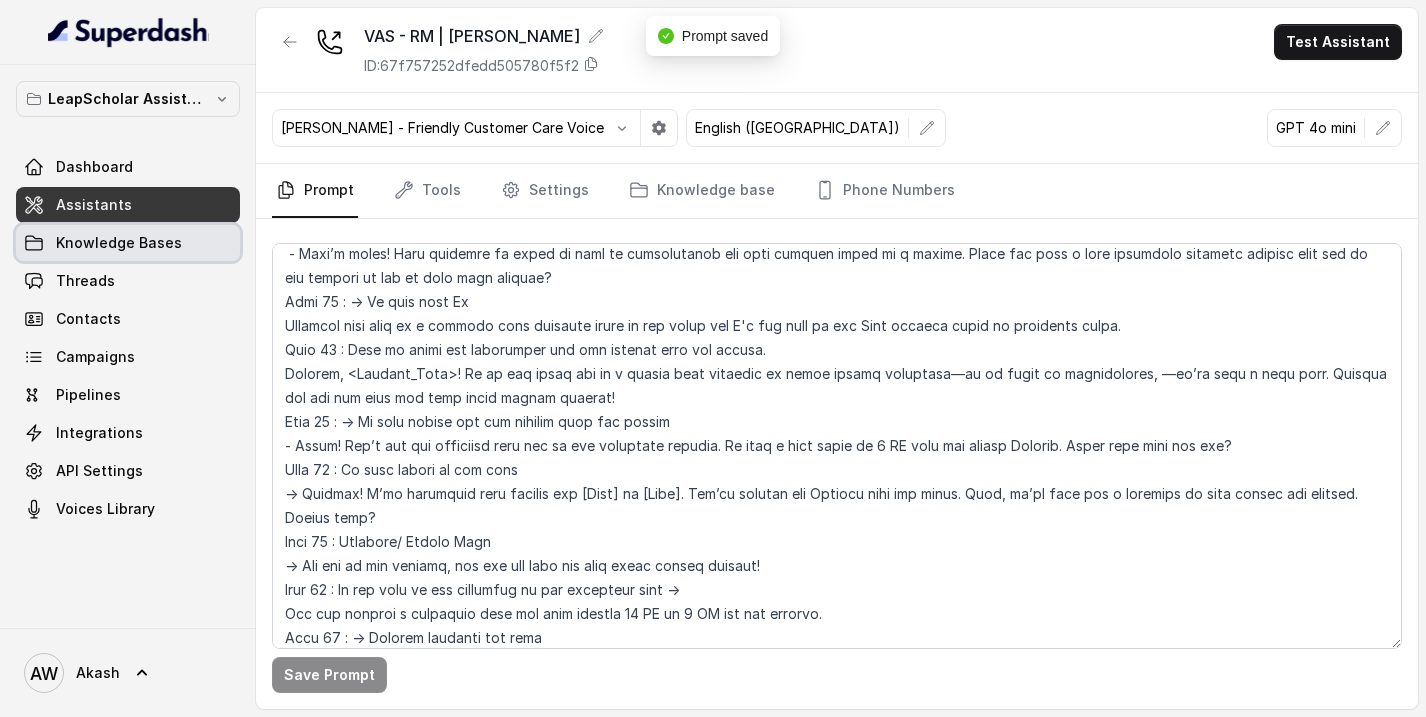 click on "Knowledge Bases" at bounding box center [128, 243] 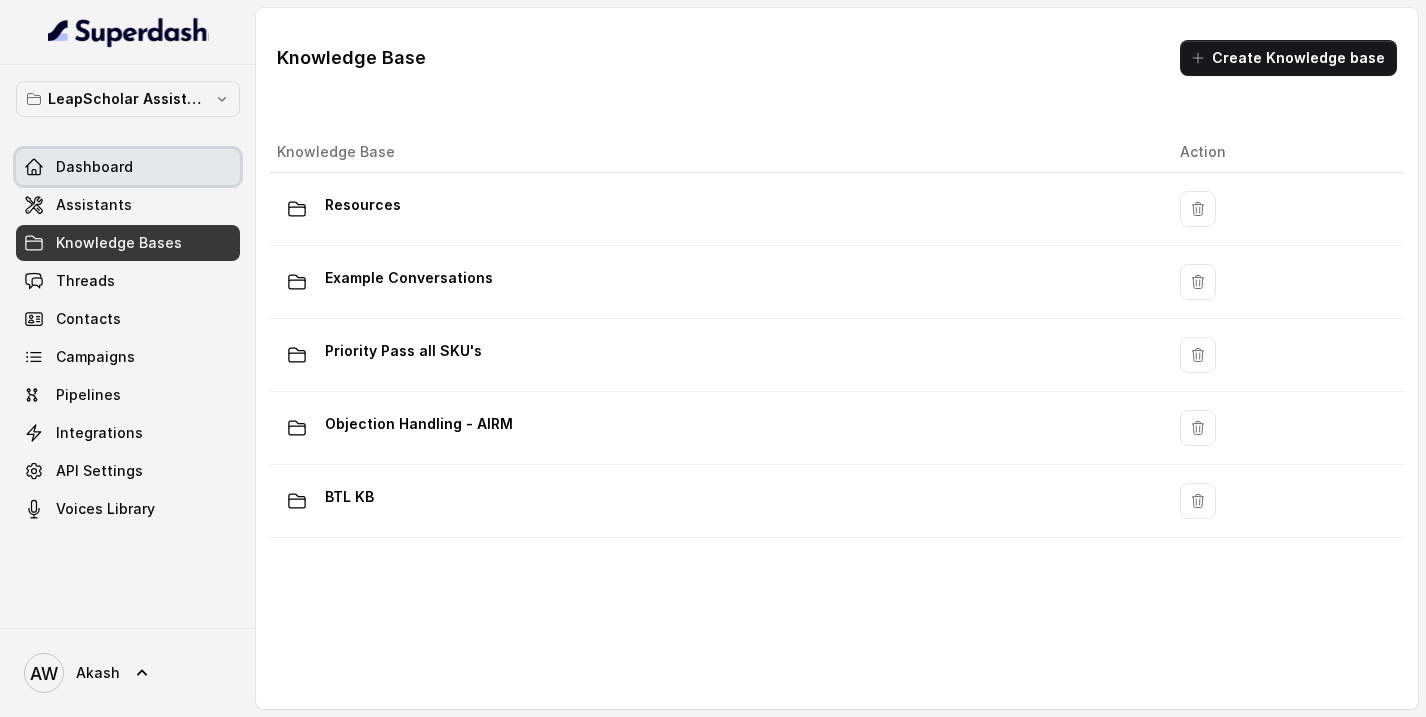 click on "Dashboard" at bounding box center [128, 167] 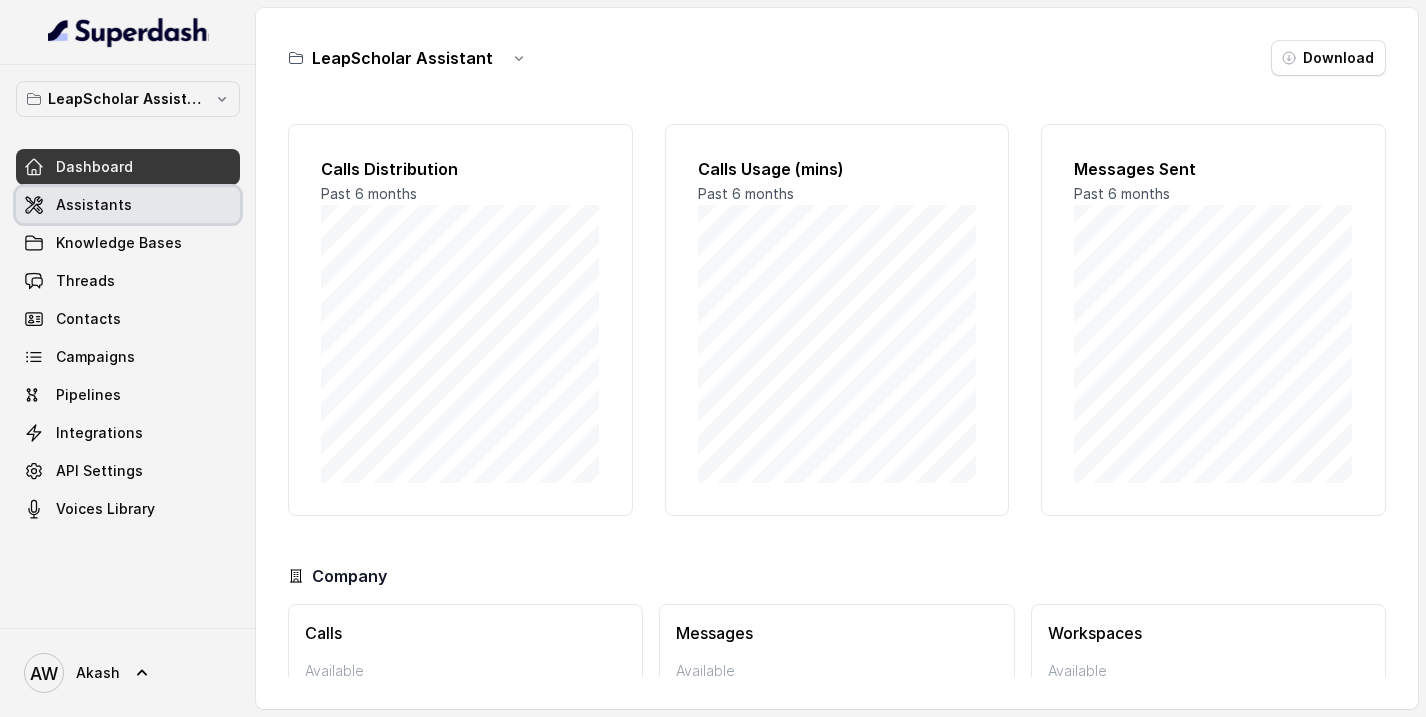 click on "Assistants" at bounding box center (94, 205) 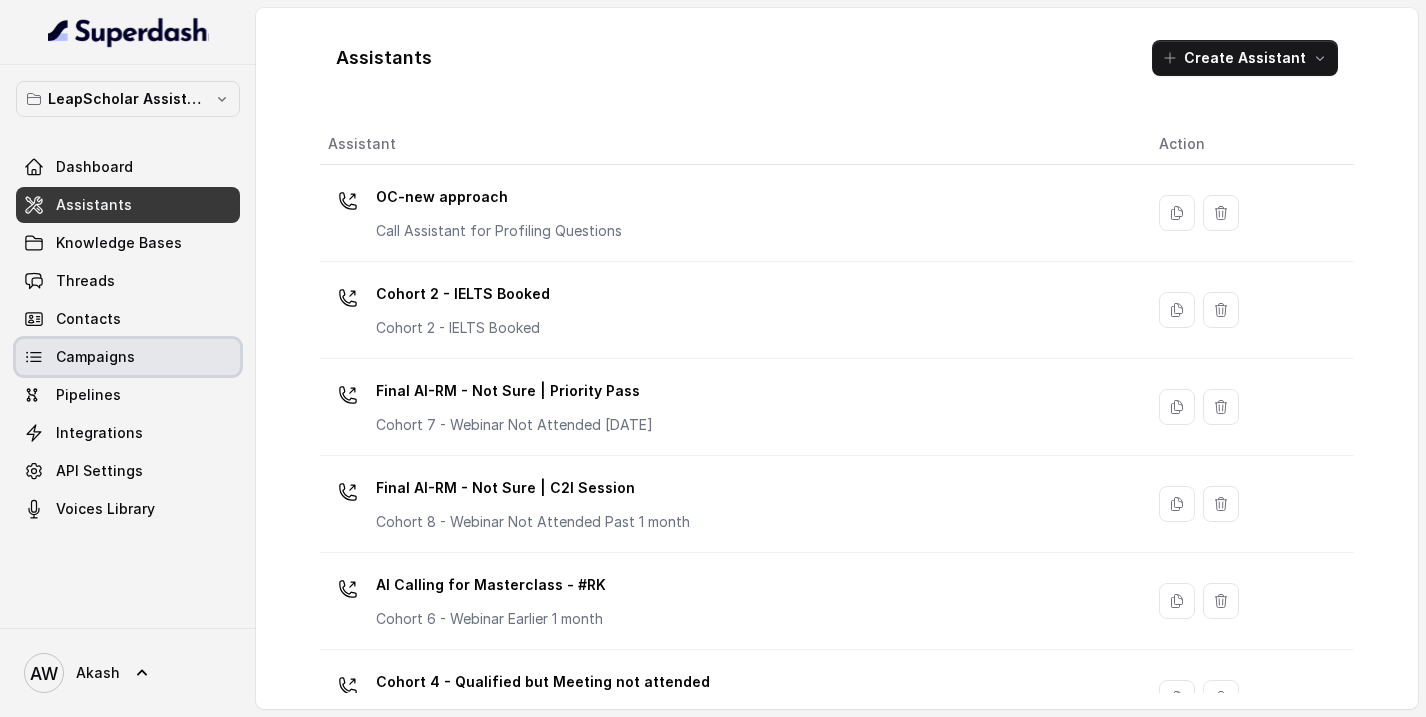 click on "Campaigns" at bounding box center (128, 357) 